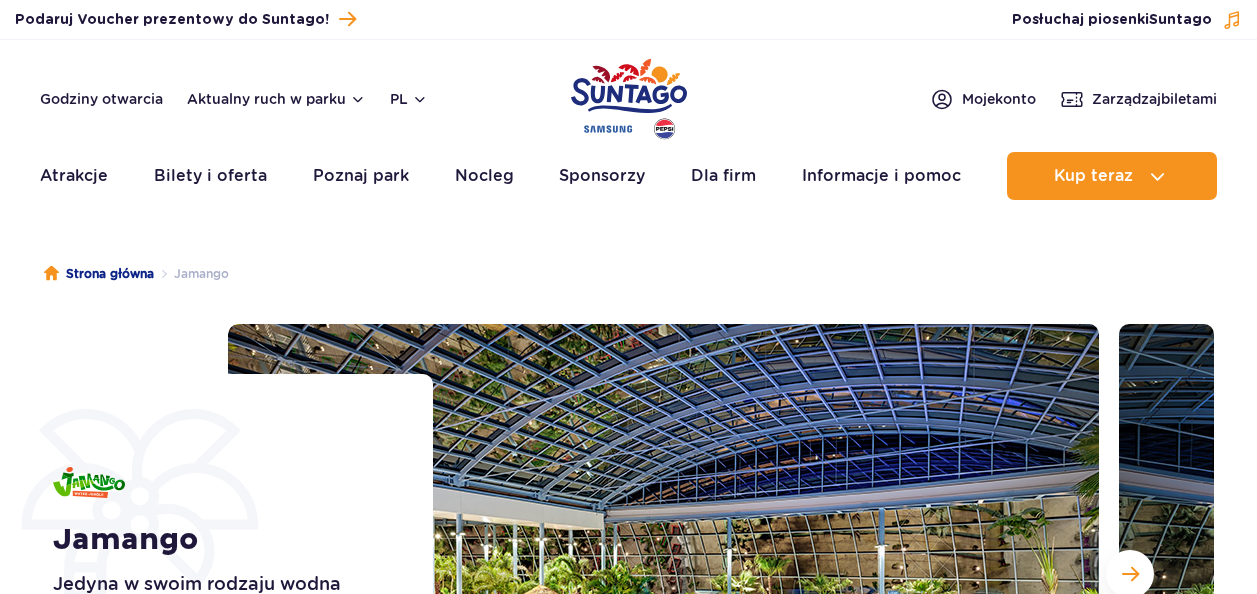 scroll, scrollTop: 0, scrollLeft: 0, axis: both 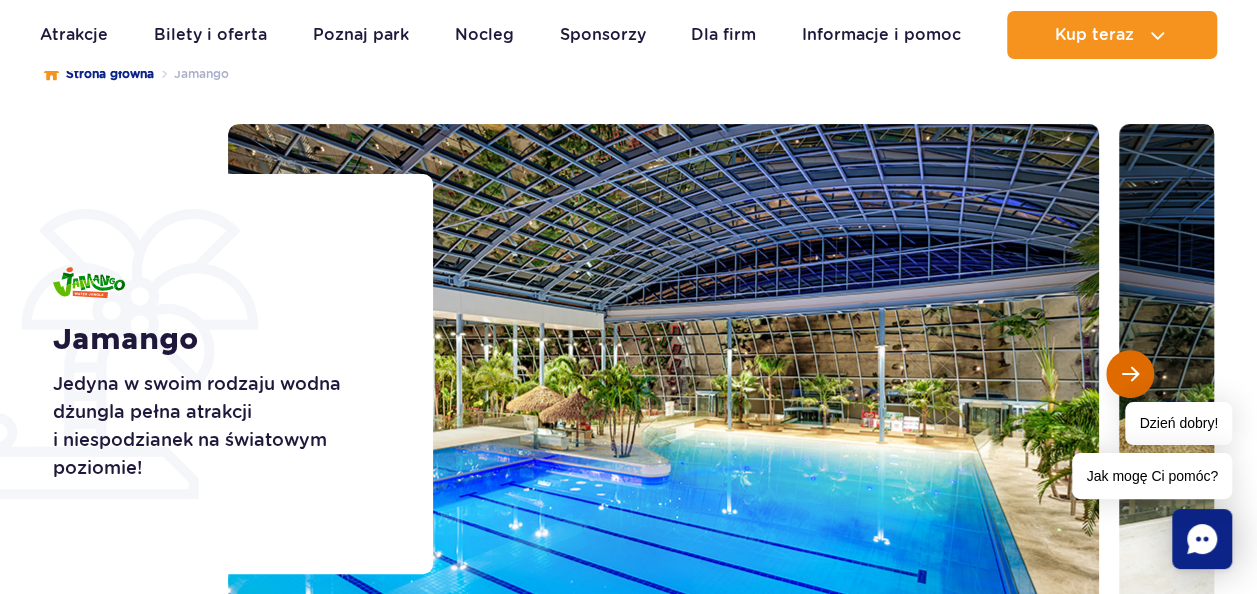 click at bounding box center (1130, 374) 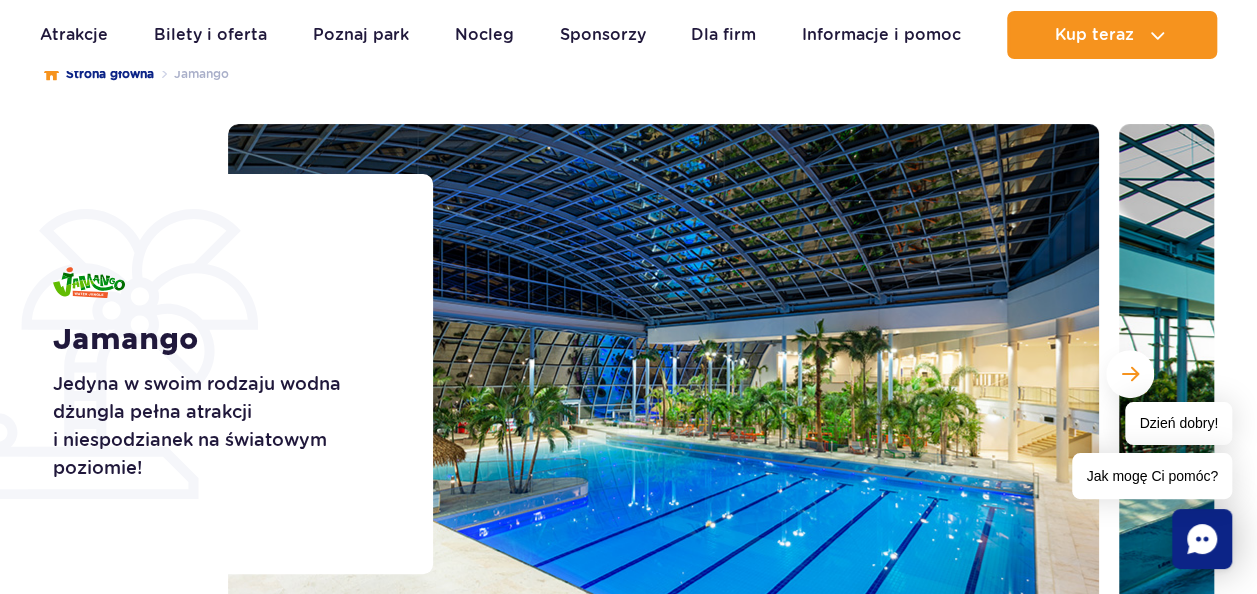 click at bounding box center [663, 374] 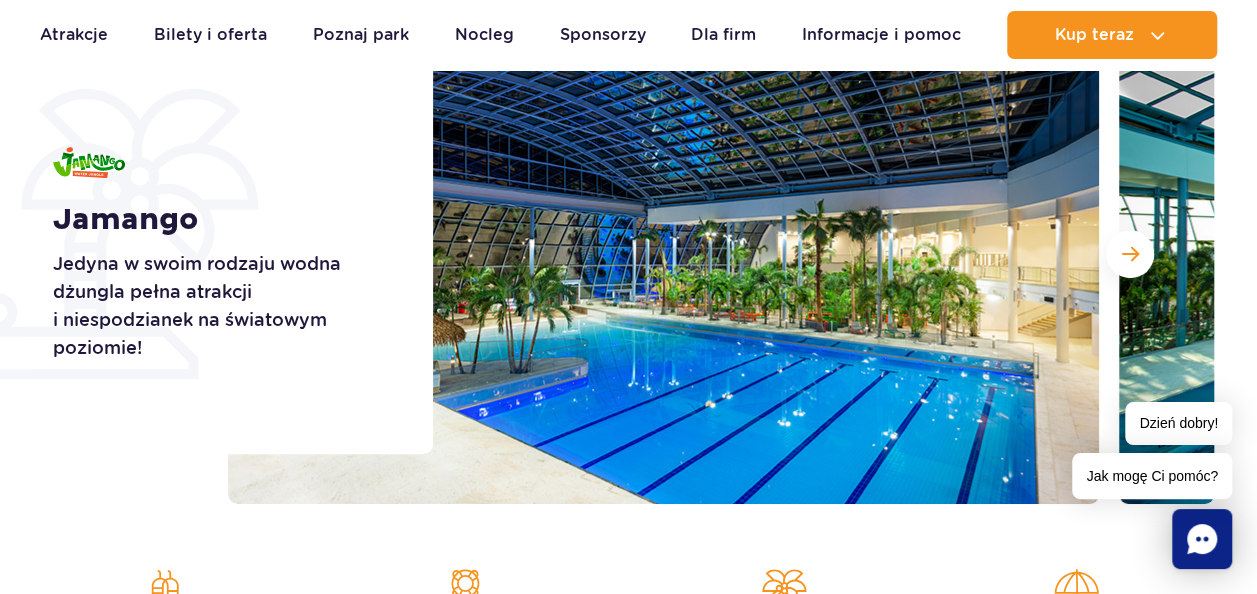 scroll, scrollTop: 200, scrollLeft: 0, axis: vertical 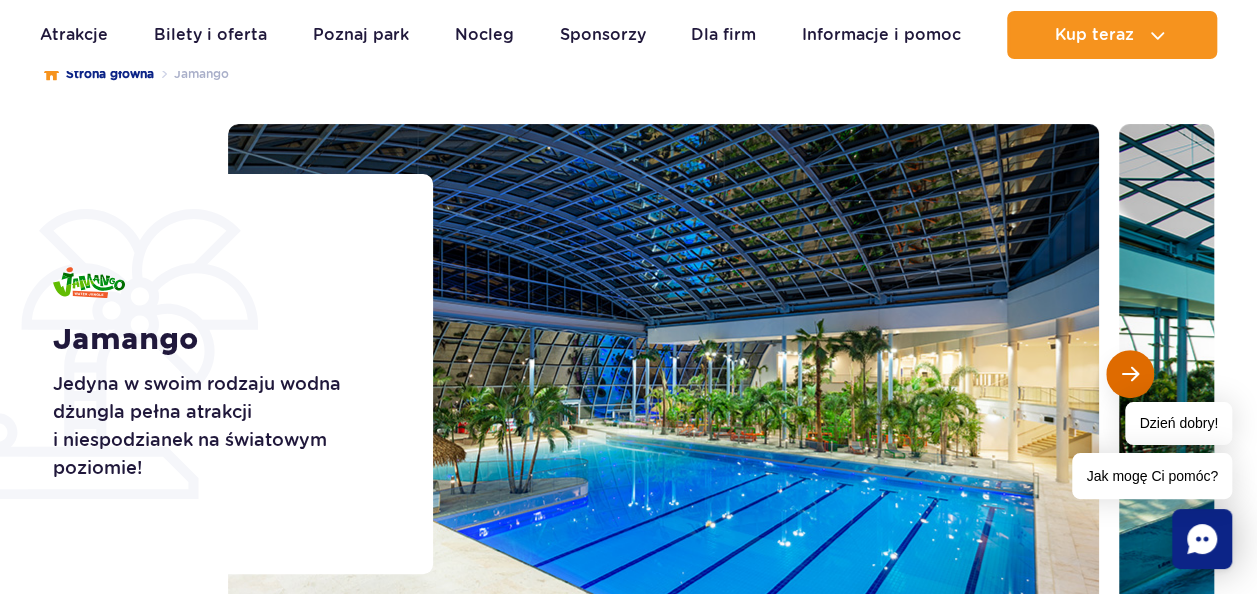 click at bounding box center [1130, 374] 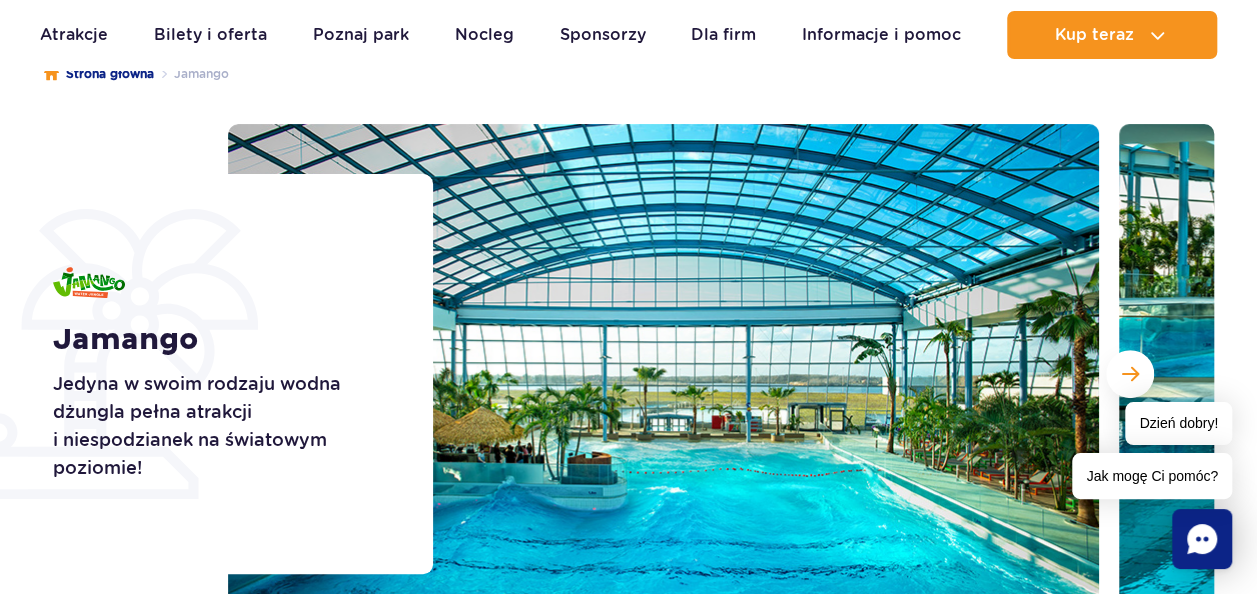 scroll, scrollTop: 300, scrollLeft: 0, axis: vertical 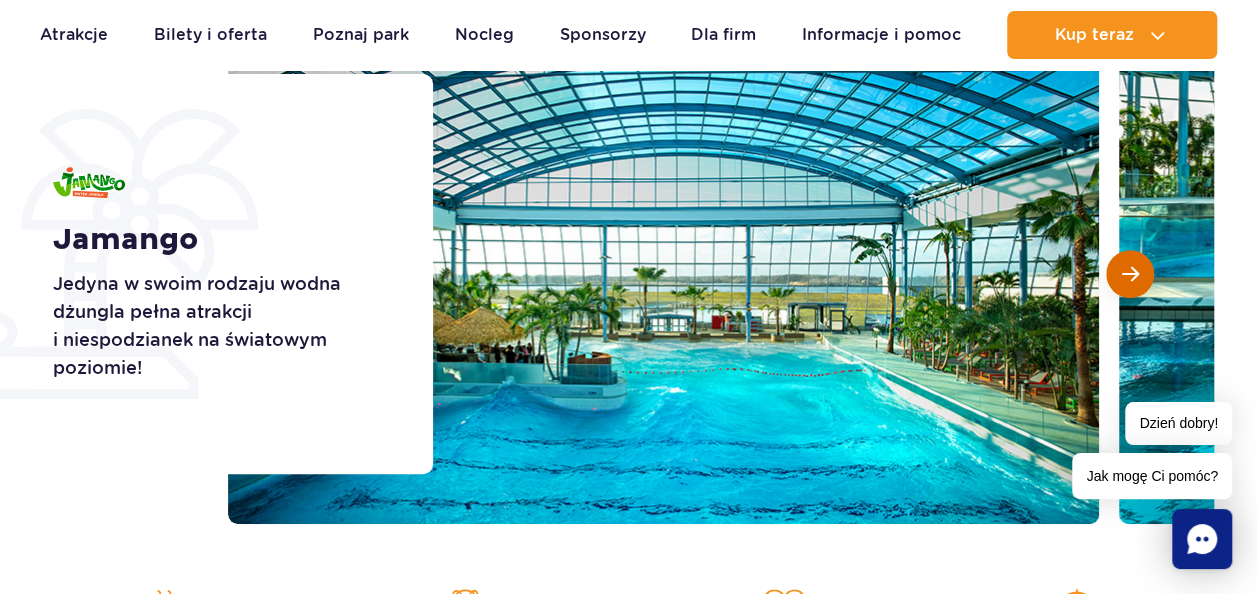 click at bounding box center (1130, 274) 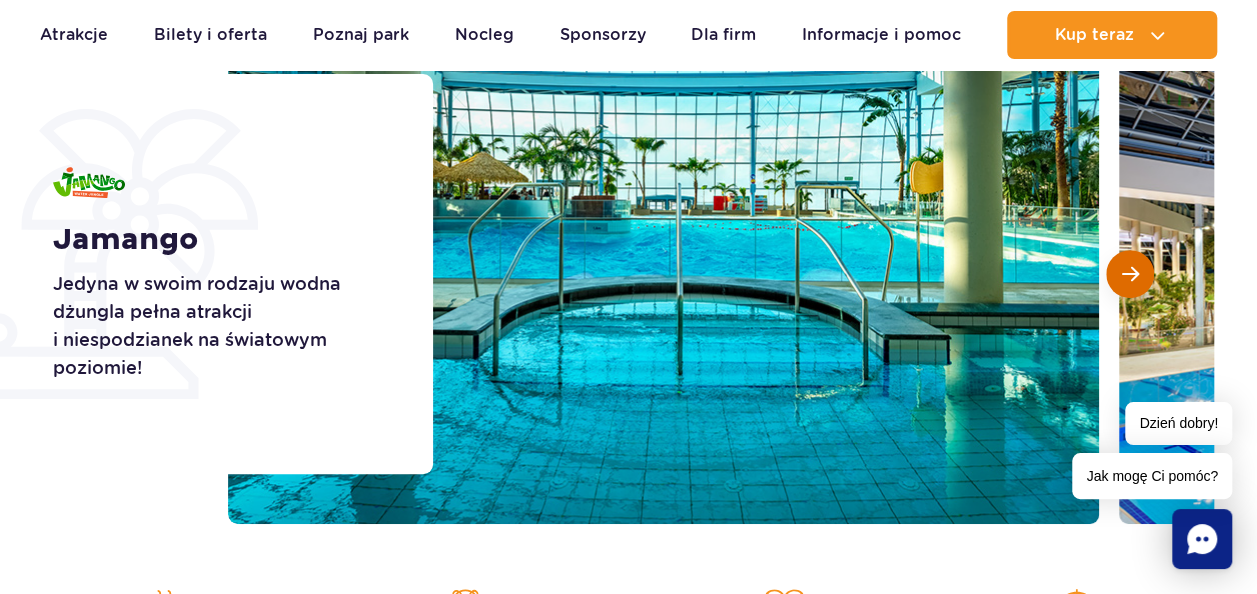 click at bounding box center (1130, 274) 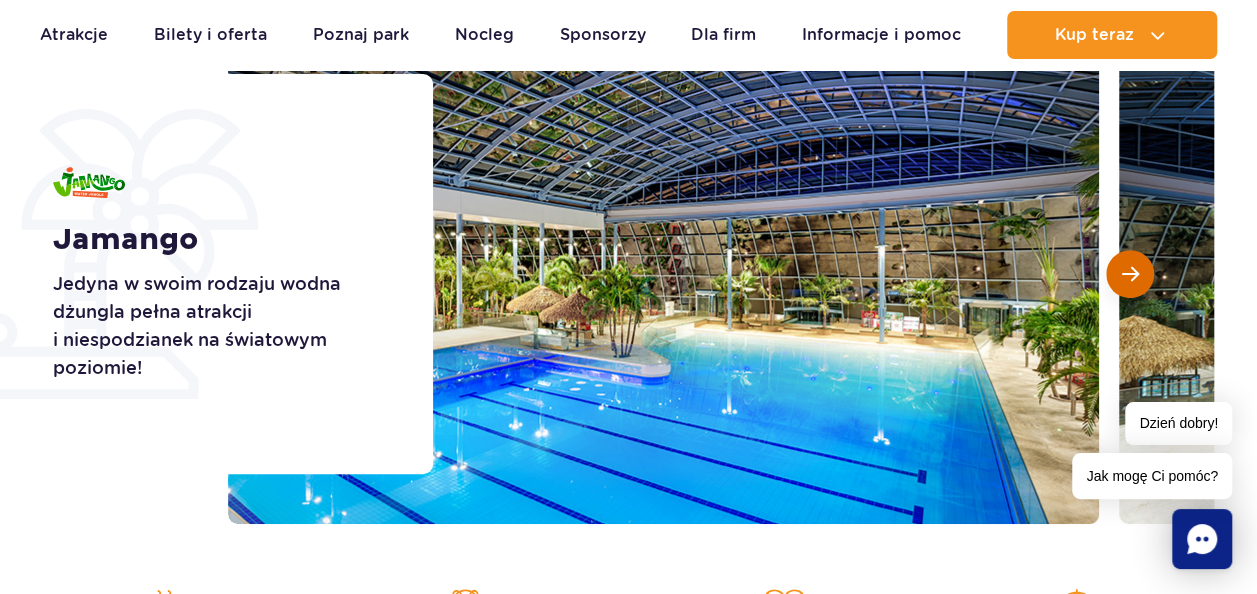 click at bounding box center [1130, 274] 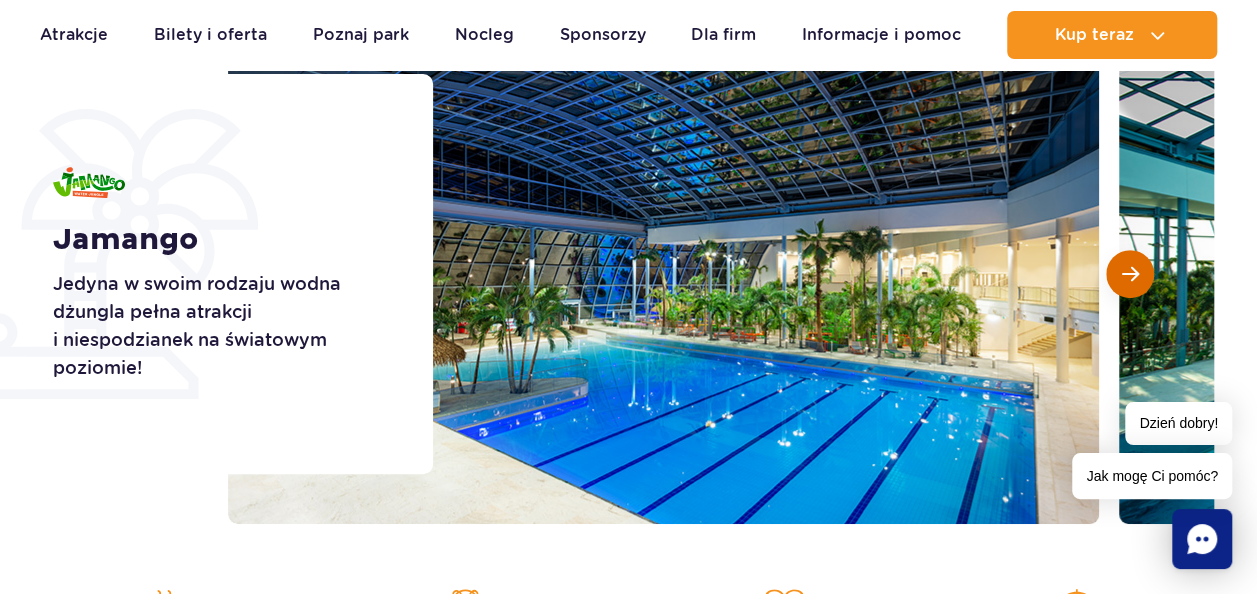 click at bounding box center [1130, 274] 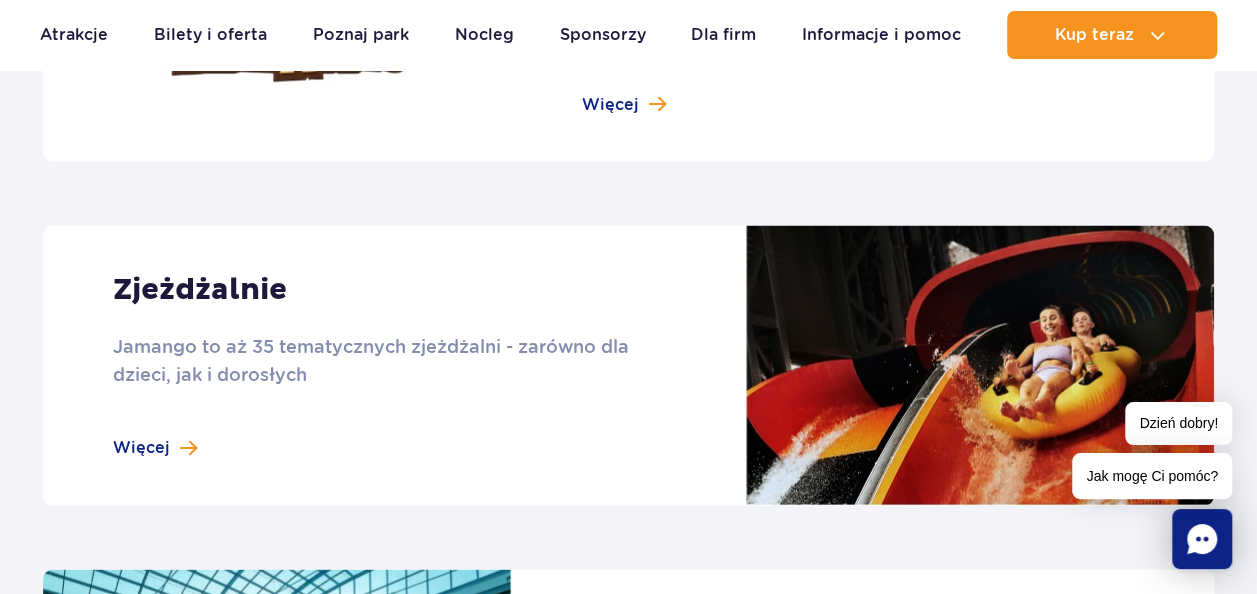scroll, scrollTop: 1800, scrollLeft: 0, axis: vertical 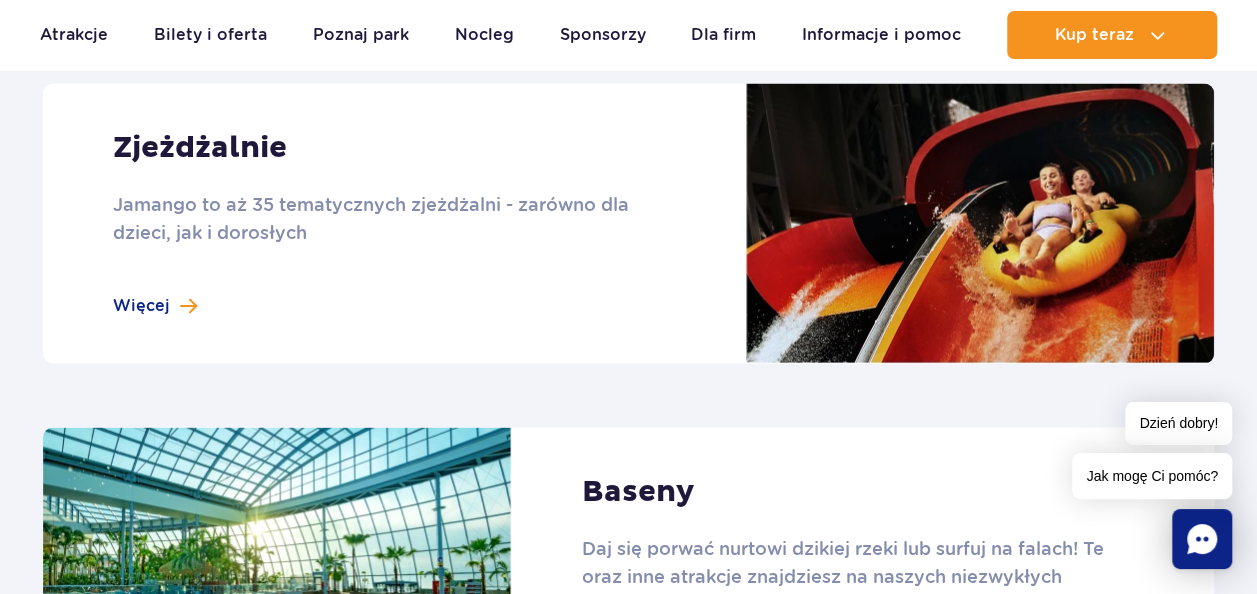 click at bounding box center (628, 223) 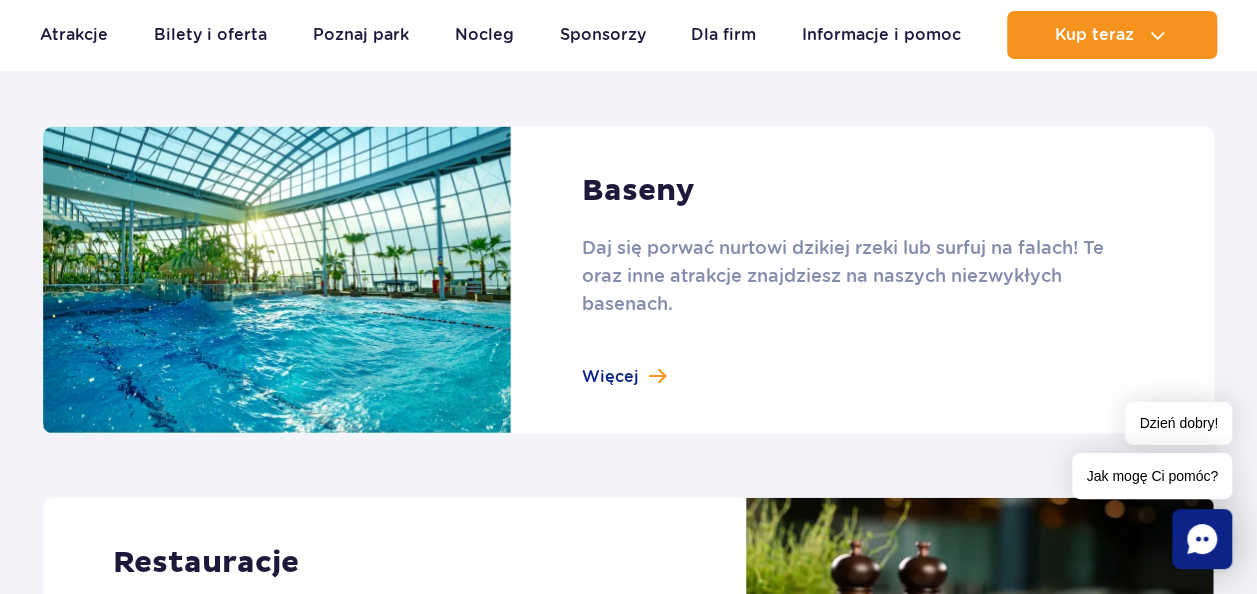 click at bounding box center (628, 281) 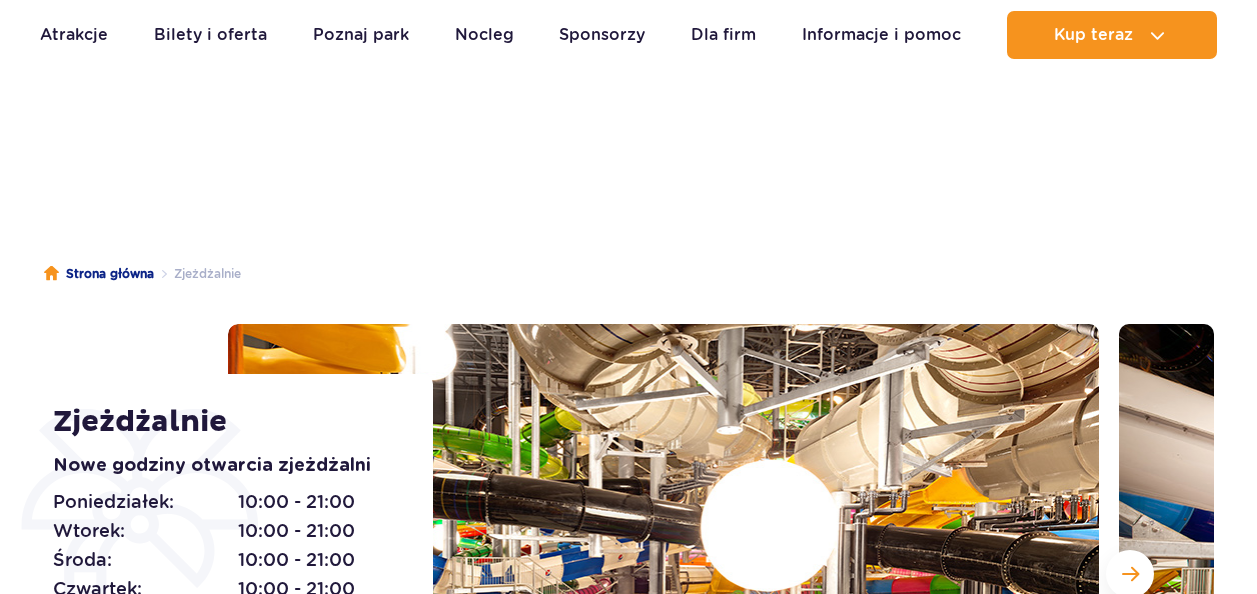 scroll, scrollTop: 500, scrollLeft: 0, axis: vertical 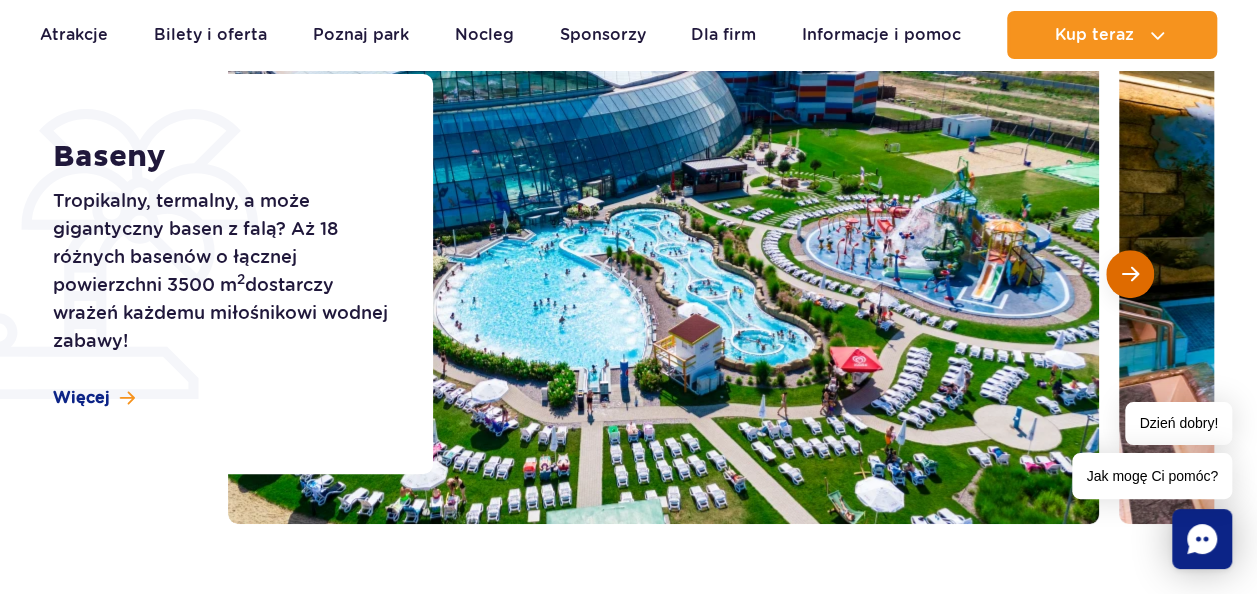 click at bounding box center [1130, 274] 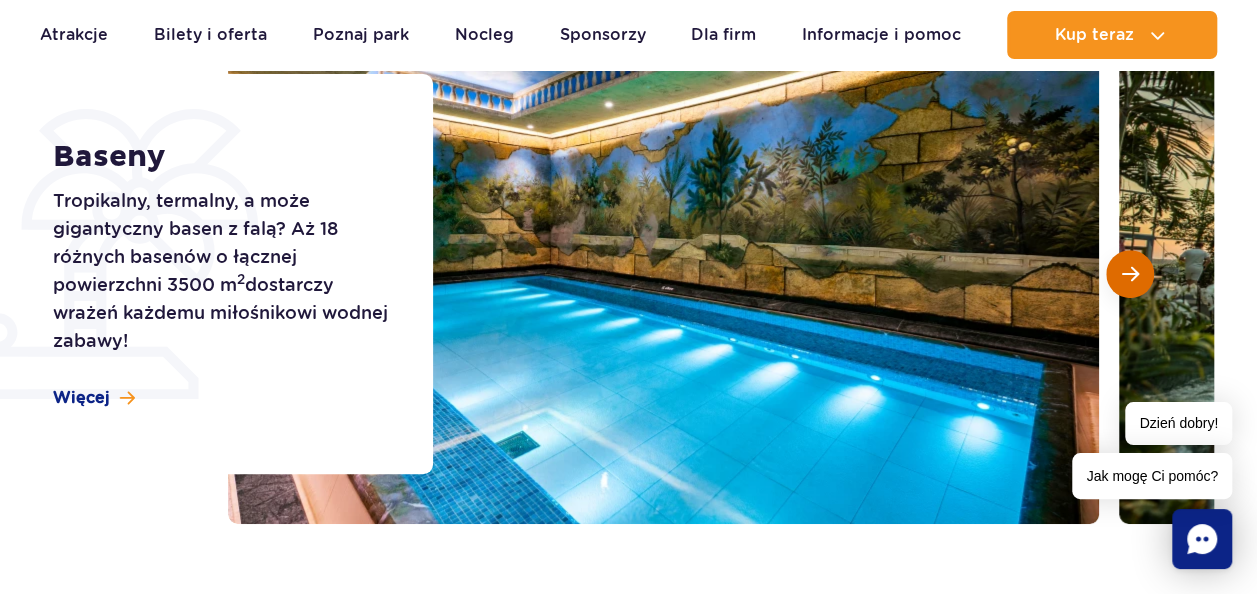 click at bounding box center [1130, 274] 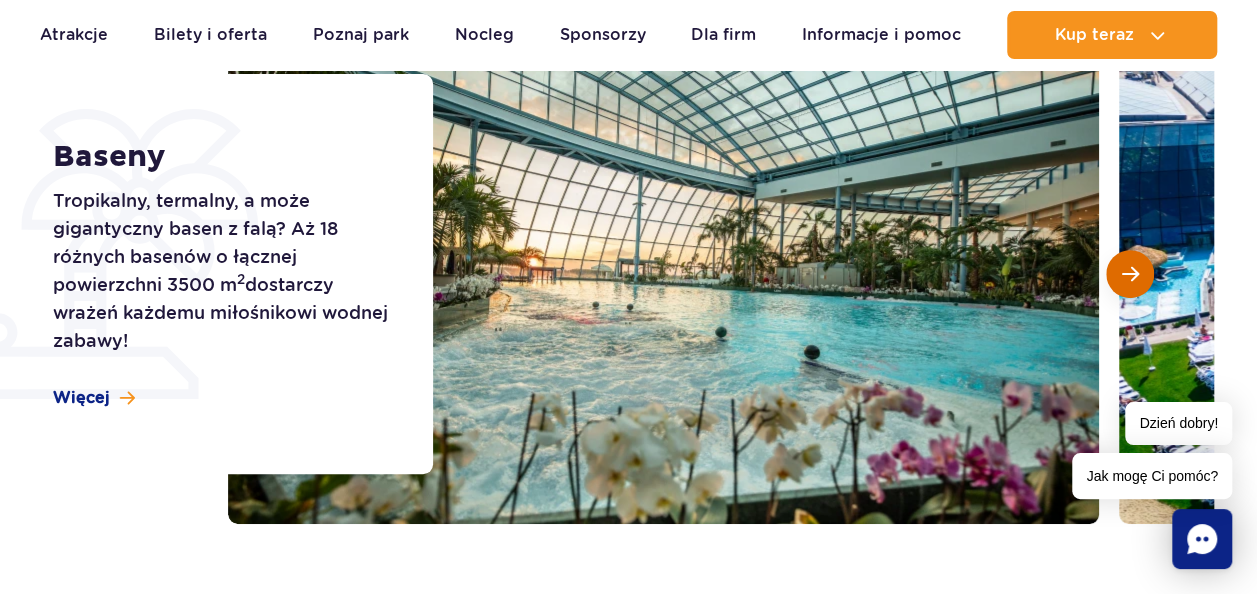 click at bounding box center [1130, 274] 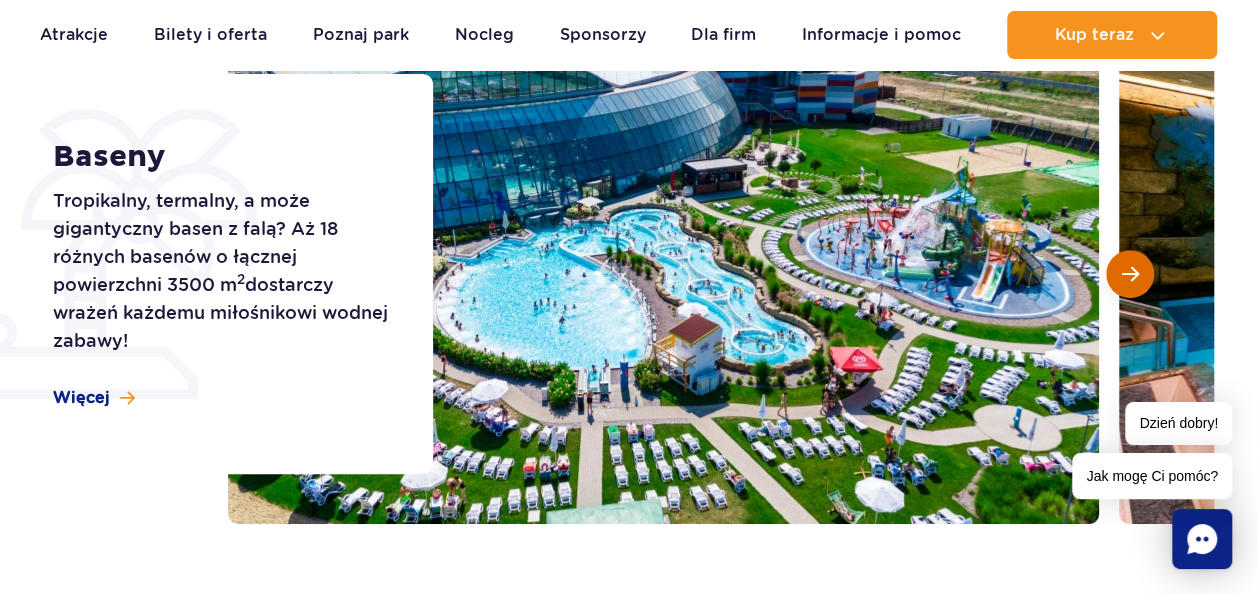 click at bounding box center (1130, 274) 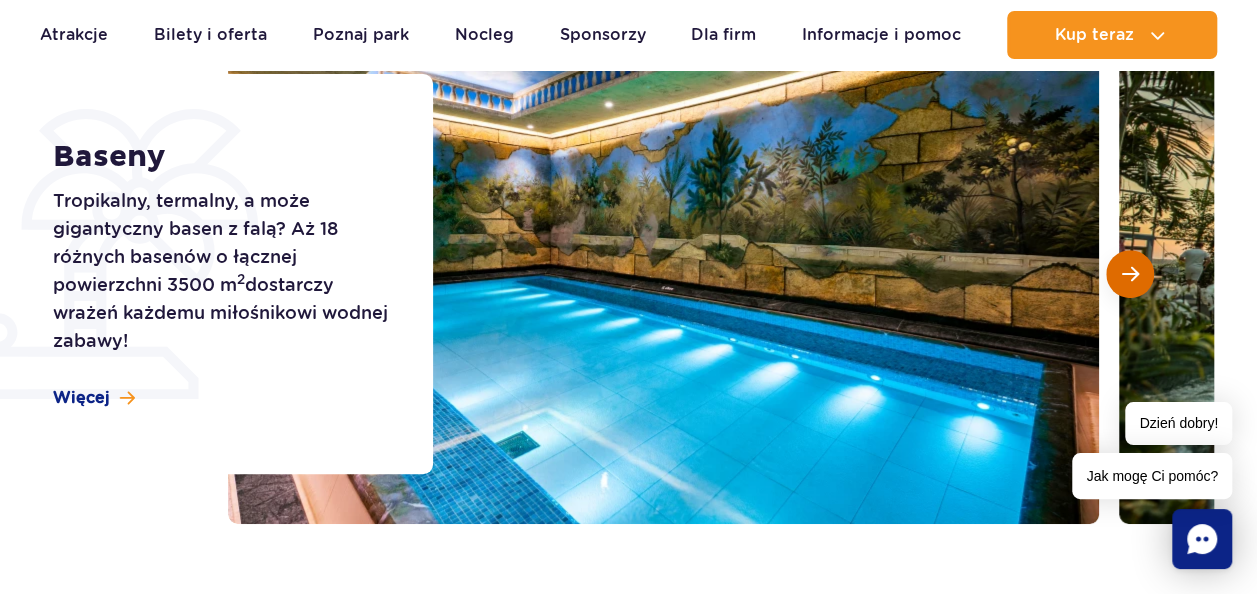 click at bounding box center [1130, 274] 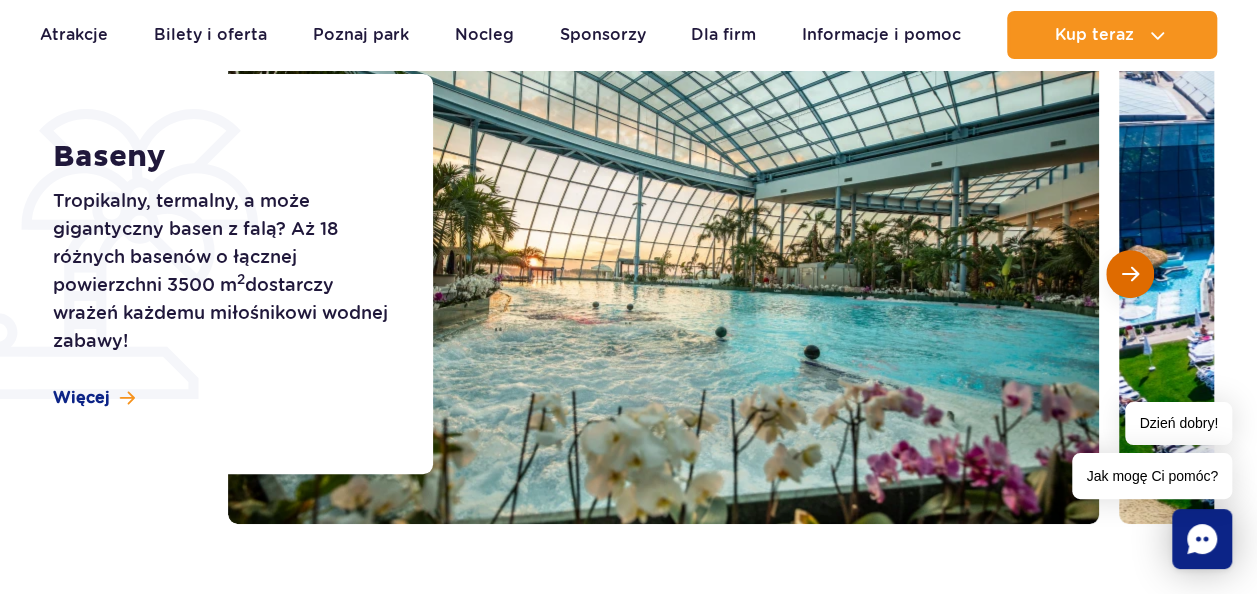 click at bounding box center (1130, 274) 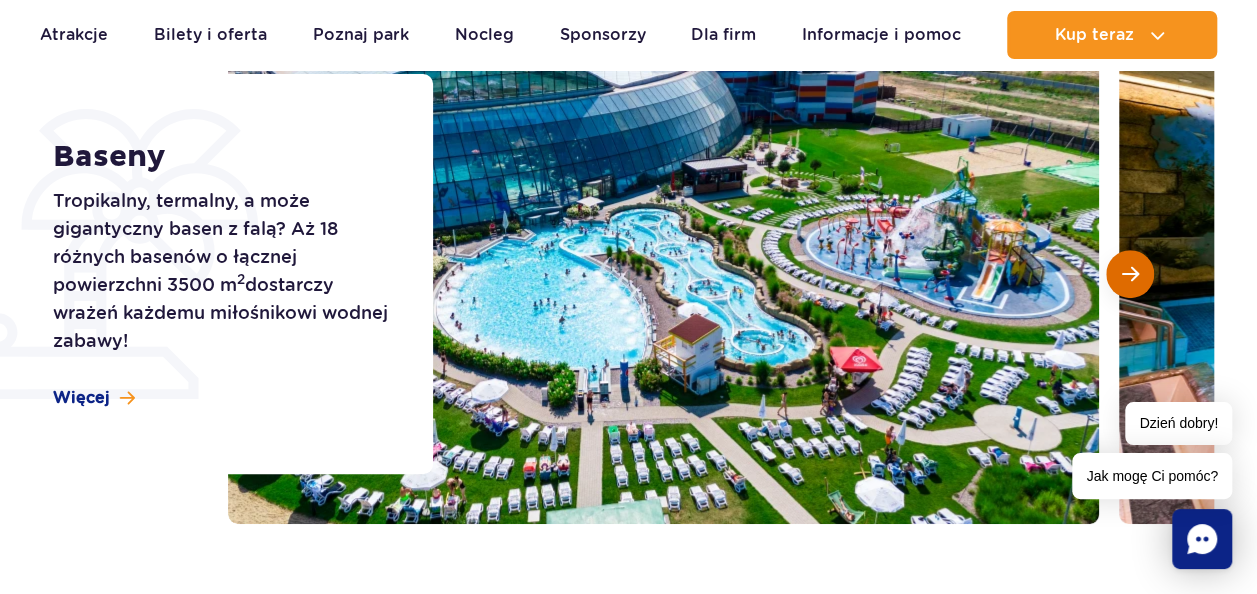 click at bounding box center (1130, 274) 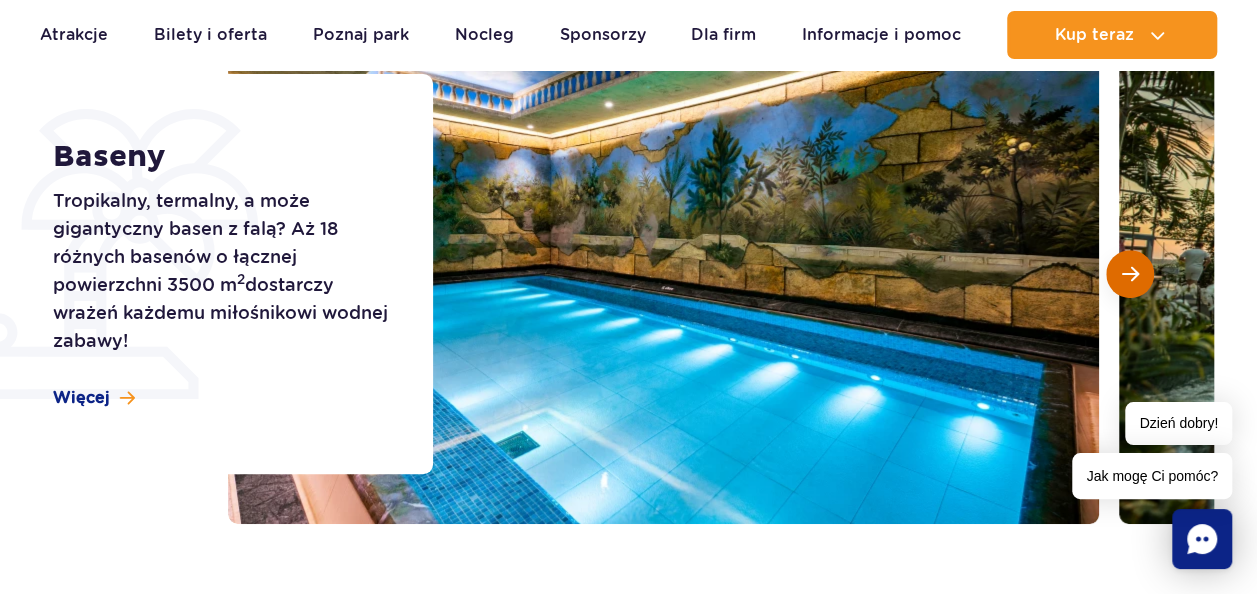 click at bounding box center [1130, 274] 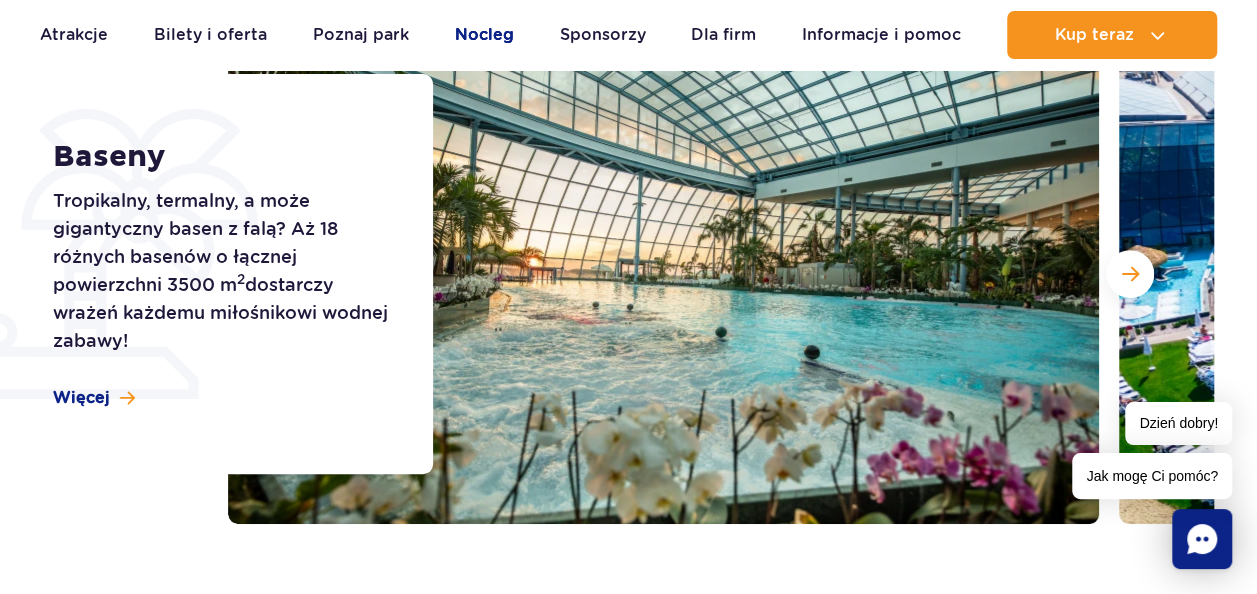 click on "Nocleg" at bounding box center [484, 35] 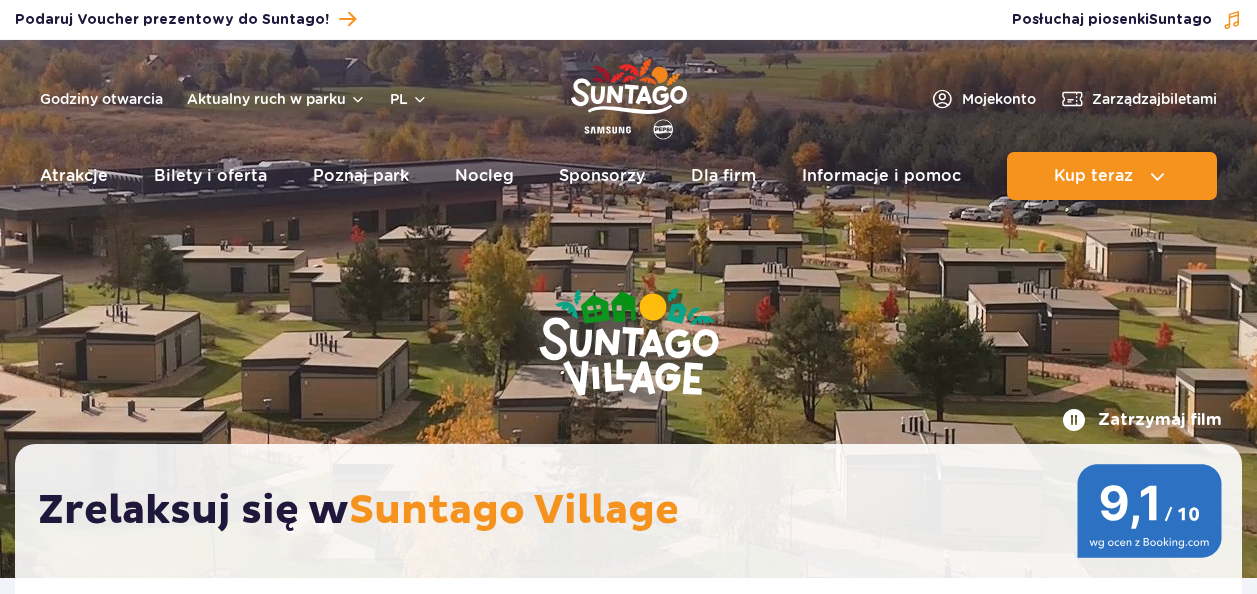scroll, scrollTop: 0, scrollLeft: 0, axis: both 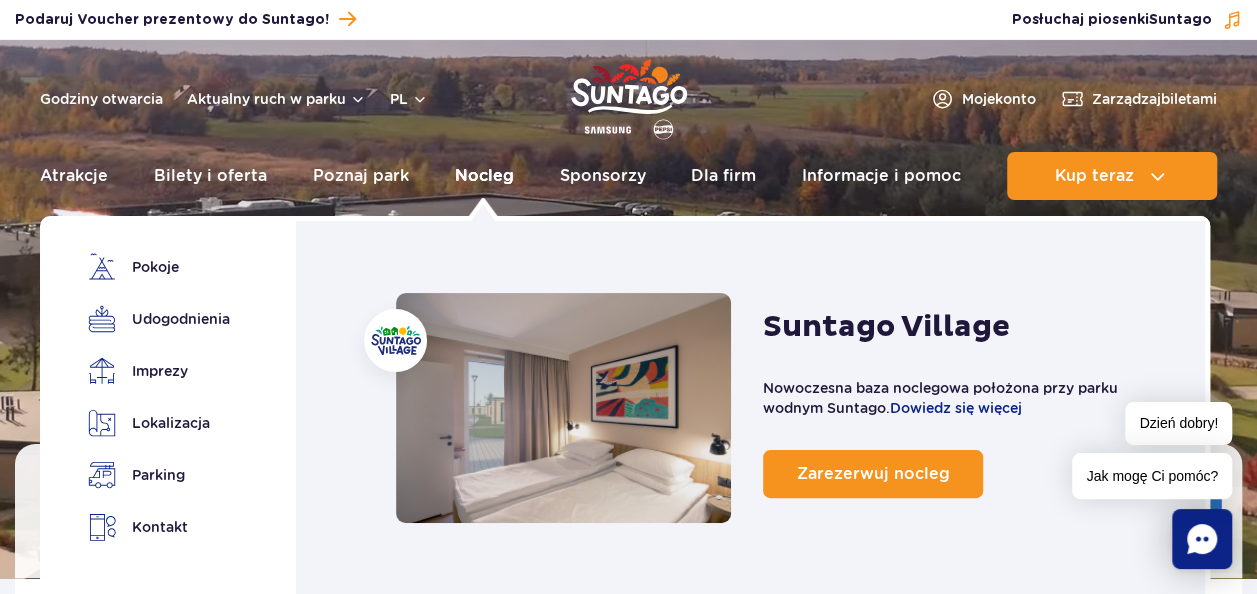 click on "Nocleg" at bounding box center (484, 176) 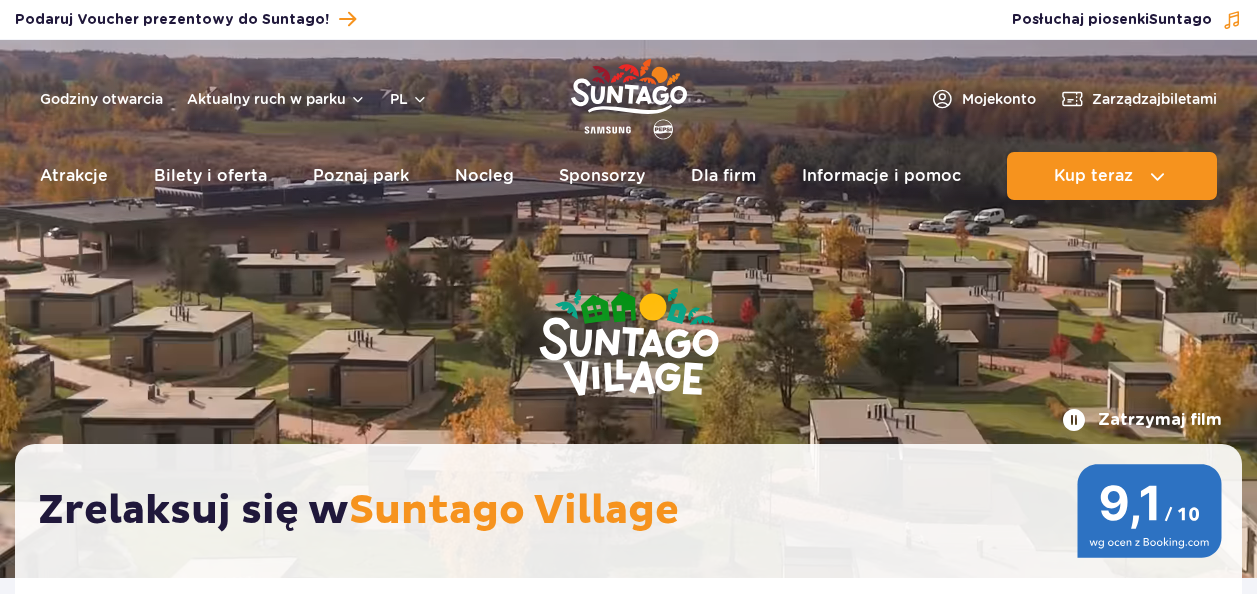 scroll, scrollTop: 0, scrollLeft: 0, axis: both 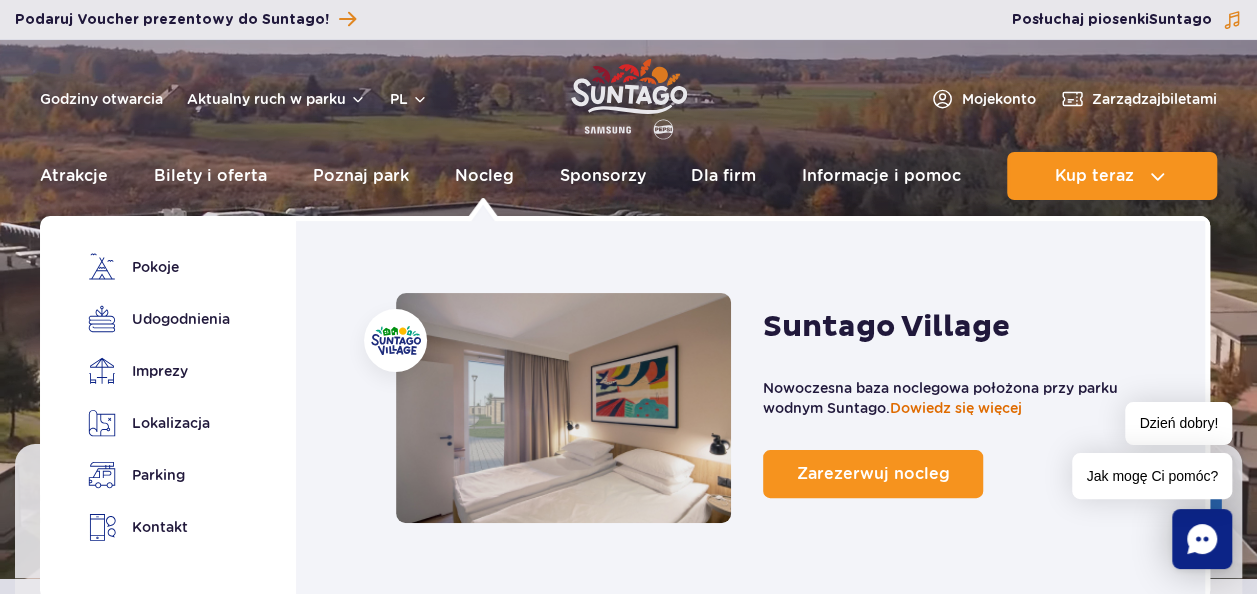 click on "Dowiedz się więcej" at bounding box center (956, 408) 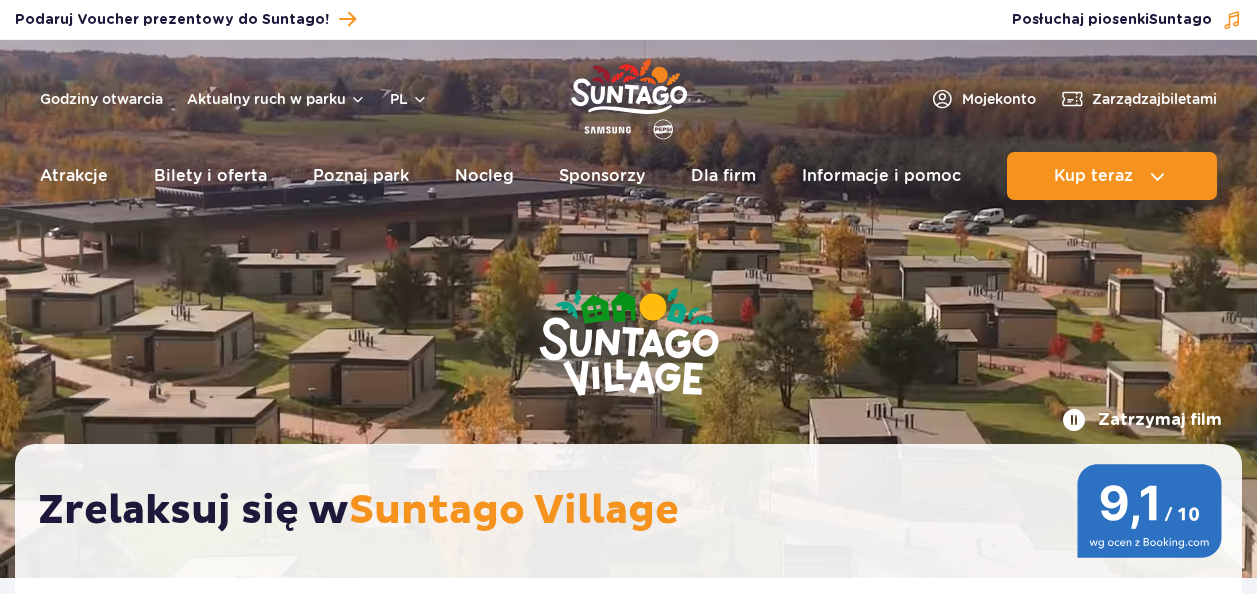 scroll, scrollTop: 0, scrollLeft: 0, axis: both 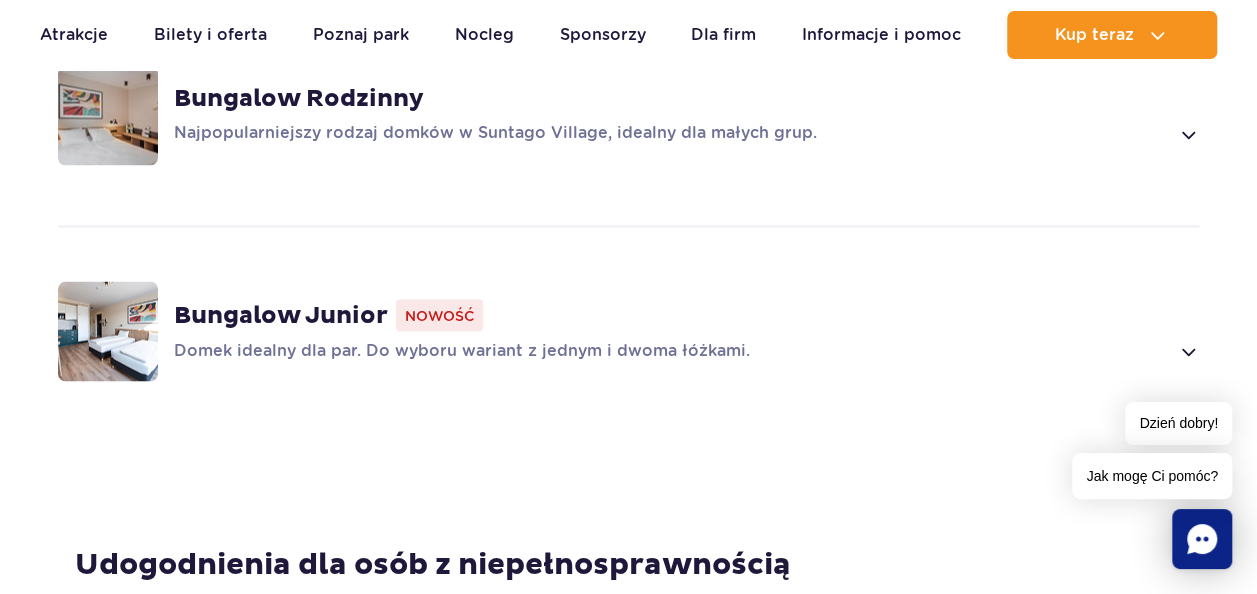 click at bounding box center [108, 115] 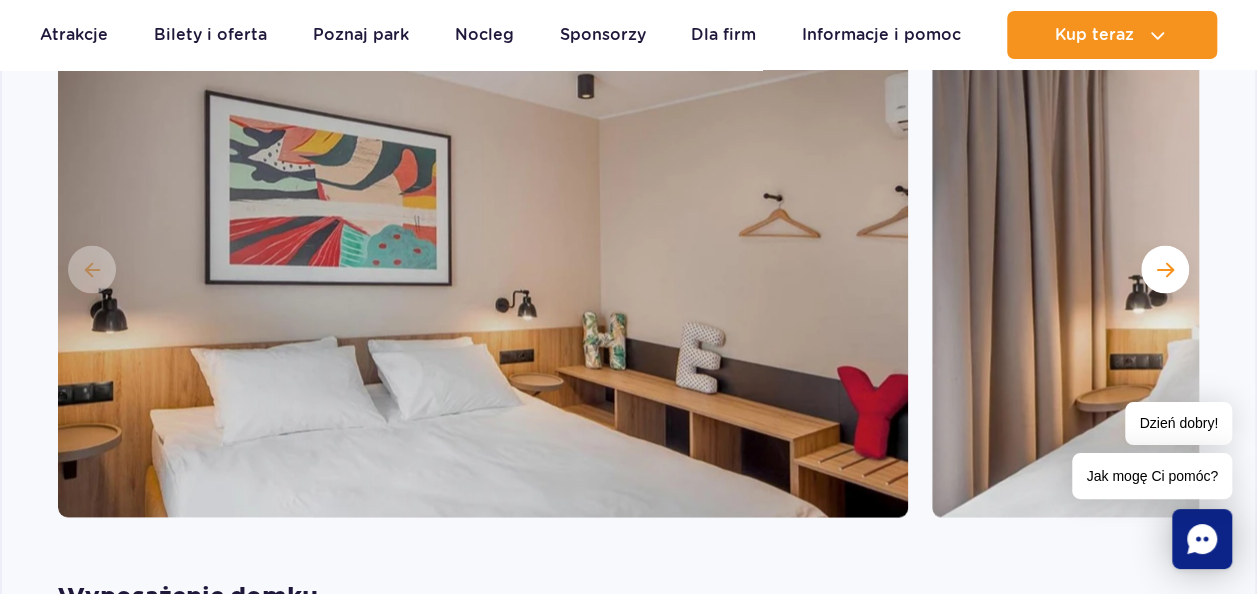 scroll, scrollTop: 2016, scrollLeft: 0, axis: vertical 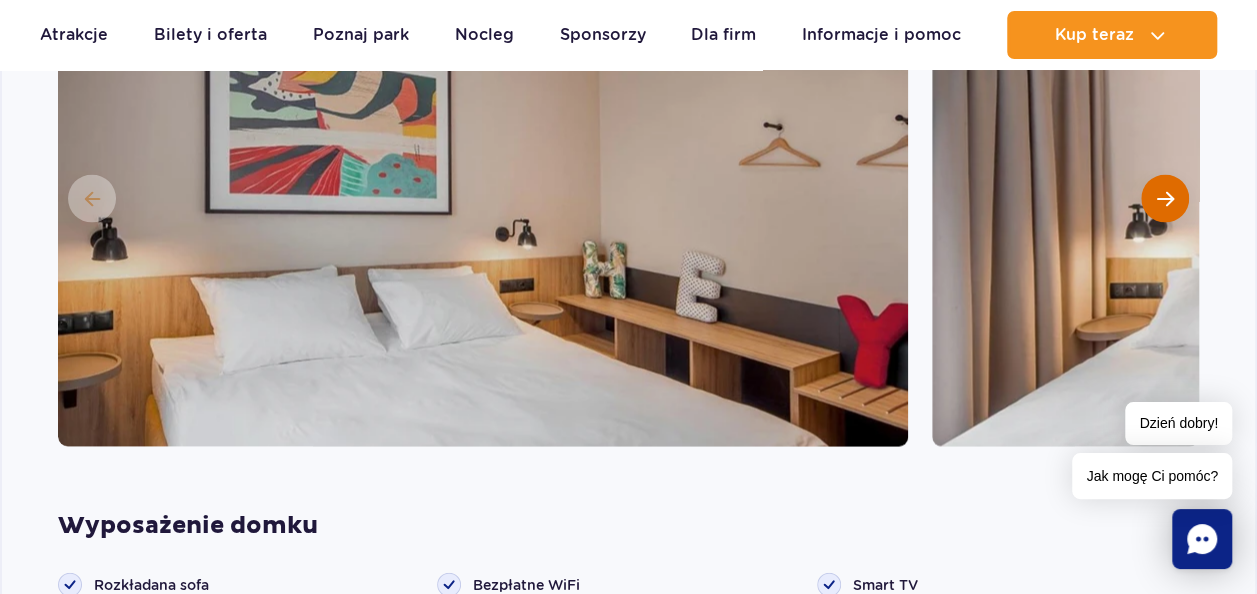 click at bounding box center [1165, 199] 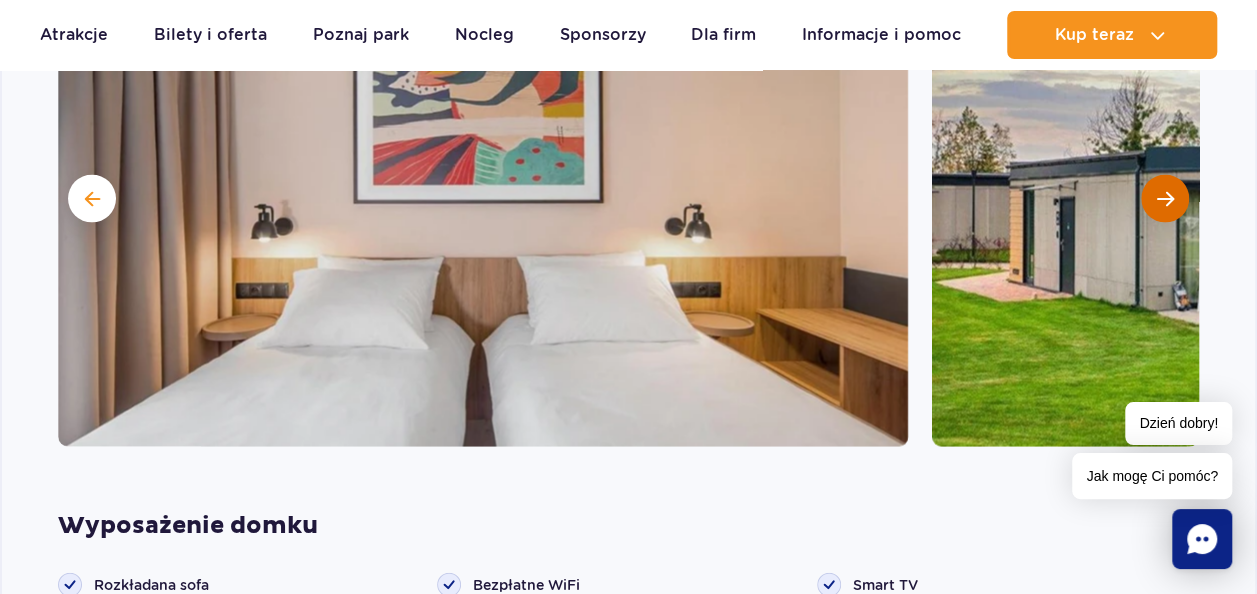 click at bounding box center (1165, 199) 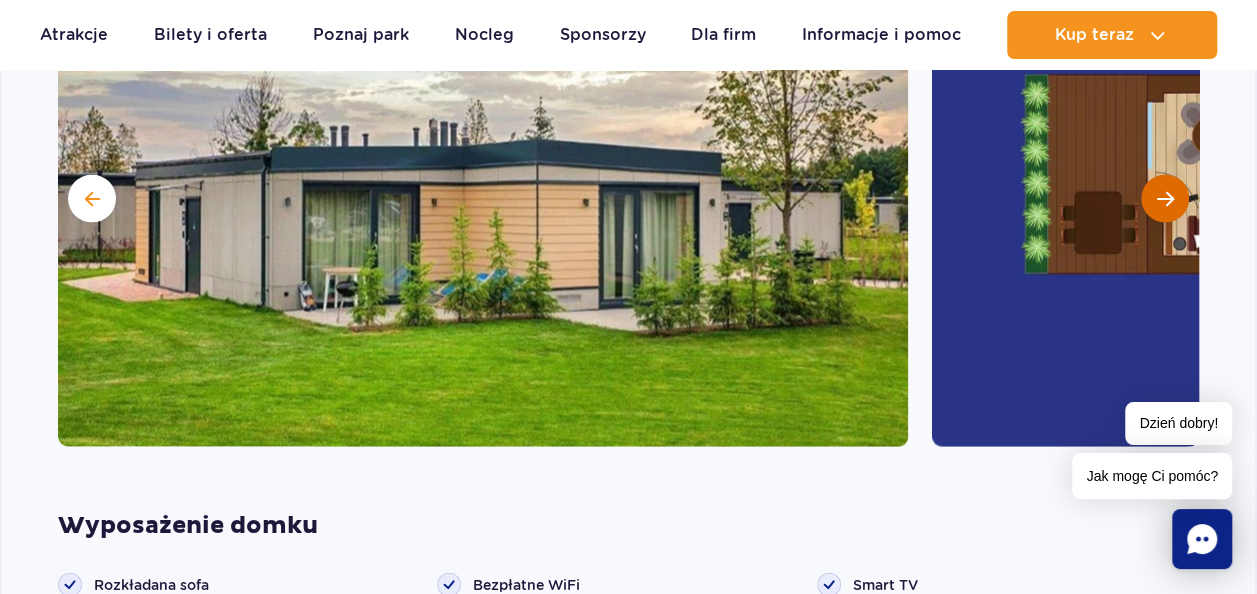 click at bounding box center (1165, 199) 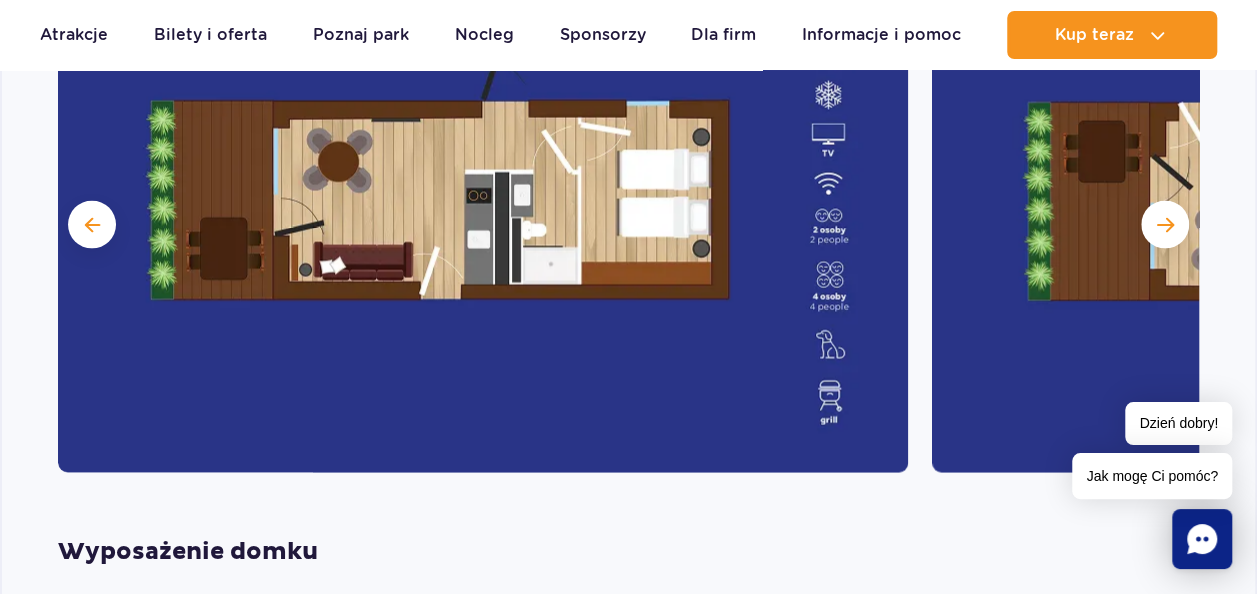 scroll, scrollTop: 1916, scrollLeft: 0, axis: vertical 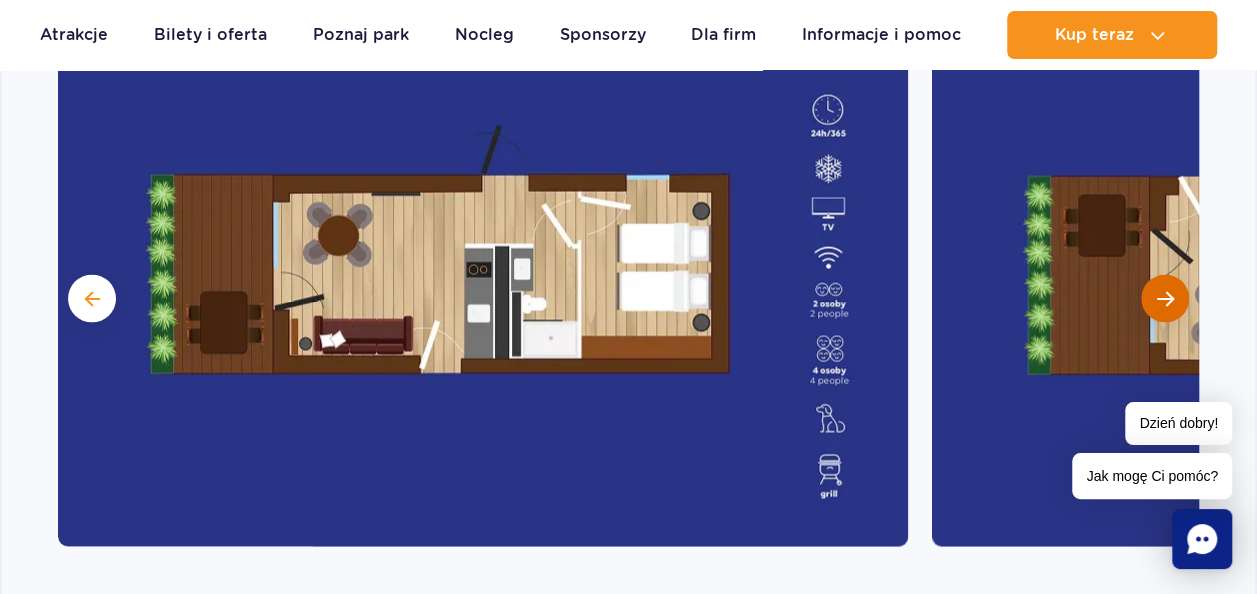 click at bounding box center [1165, 299] 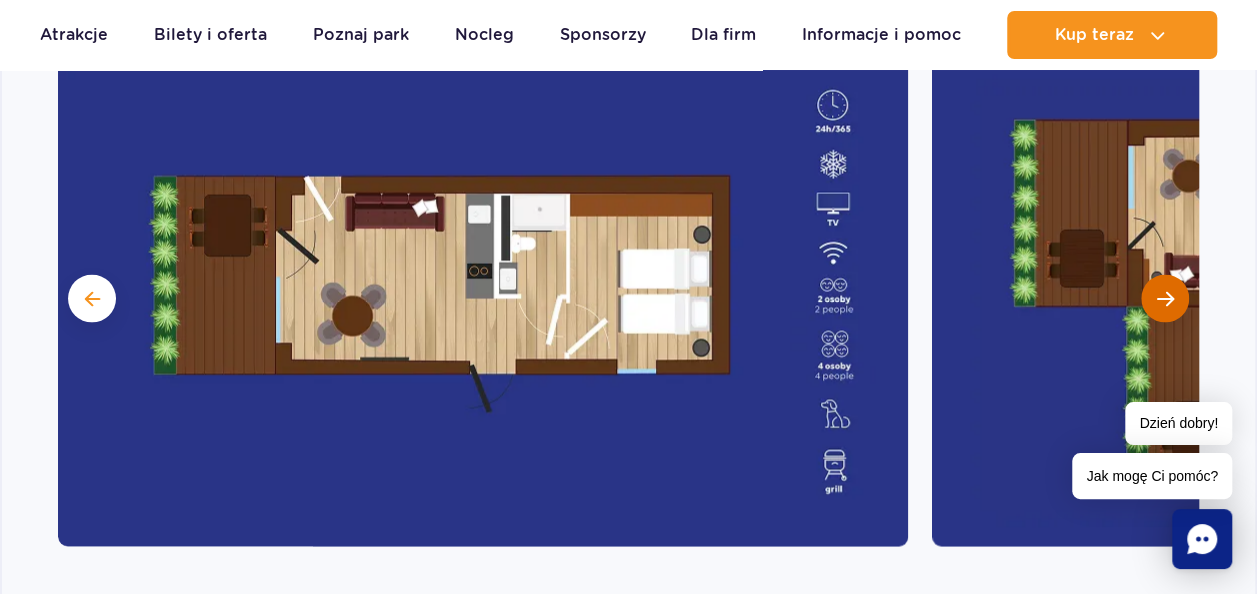 click at bounding box center (1165, 299) 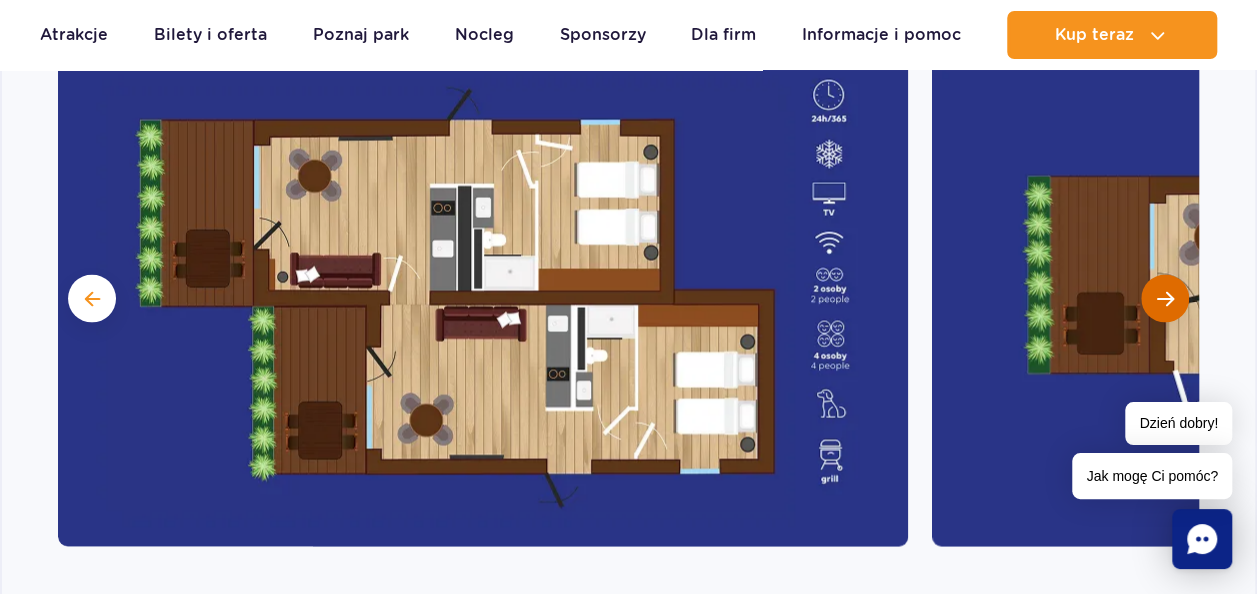 click at bounding box center [1165, 299] 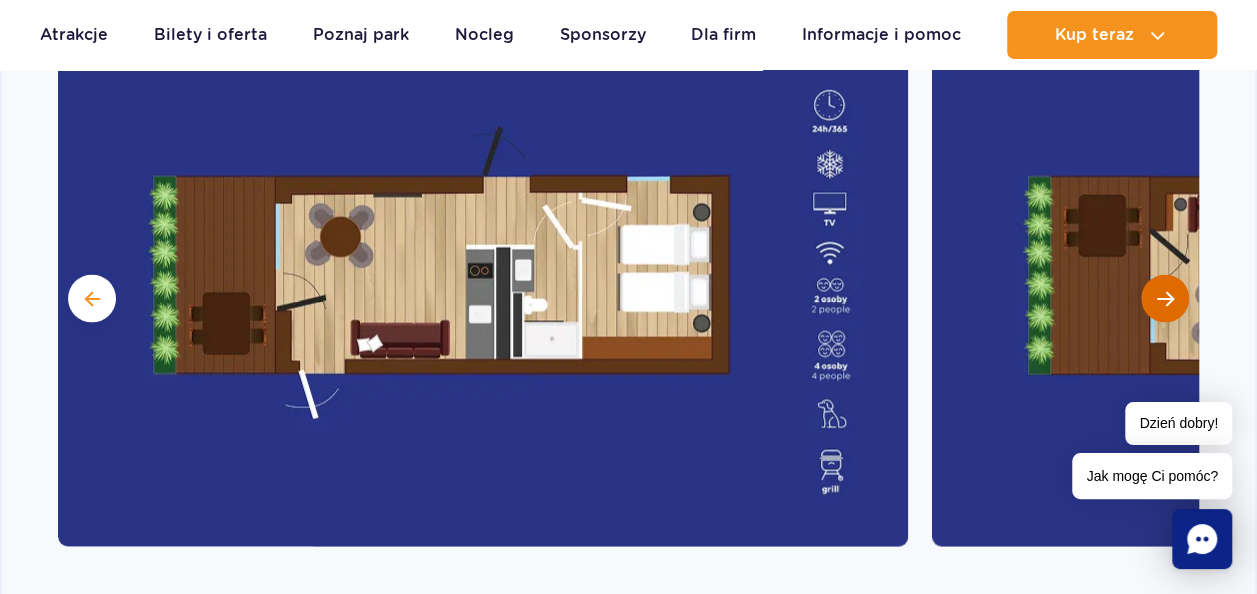 click at bounding box center (1165, 299) 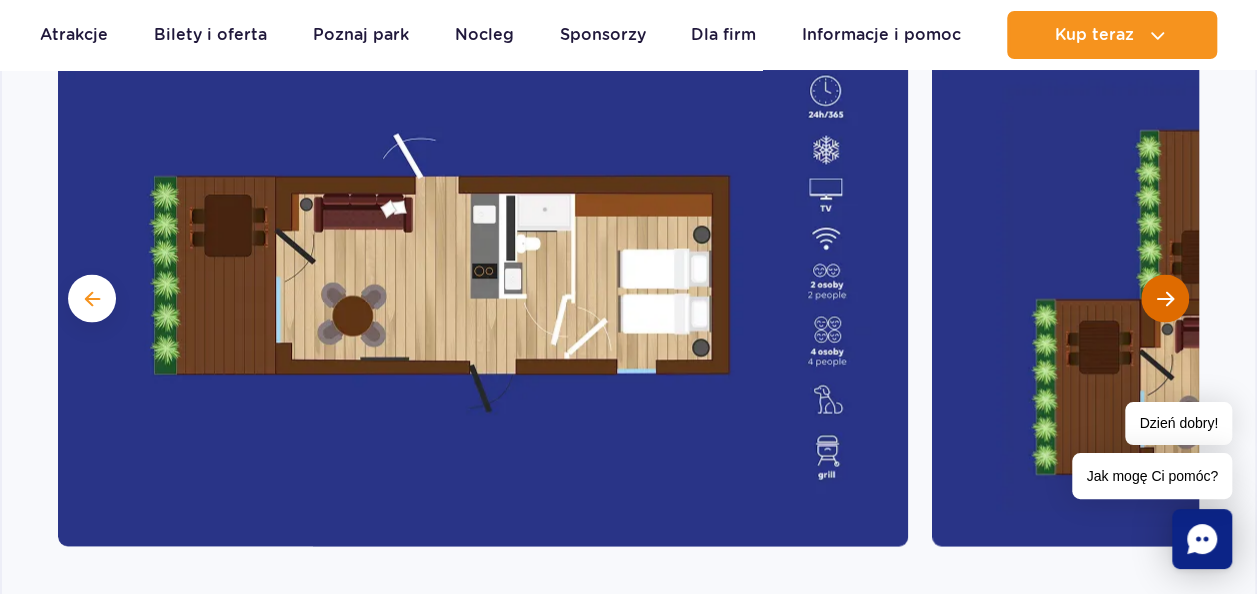 click at bounding box center [1165, 299] 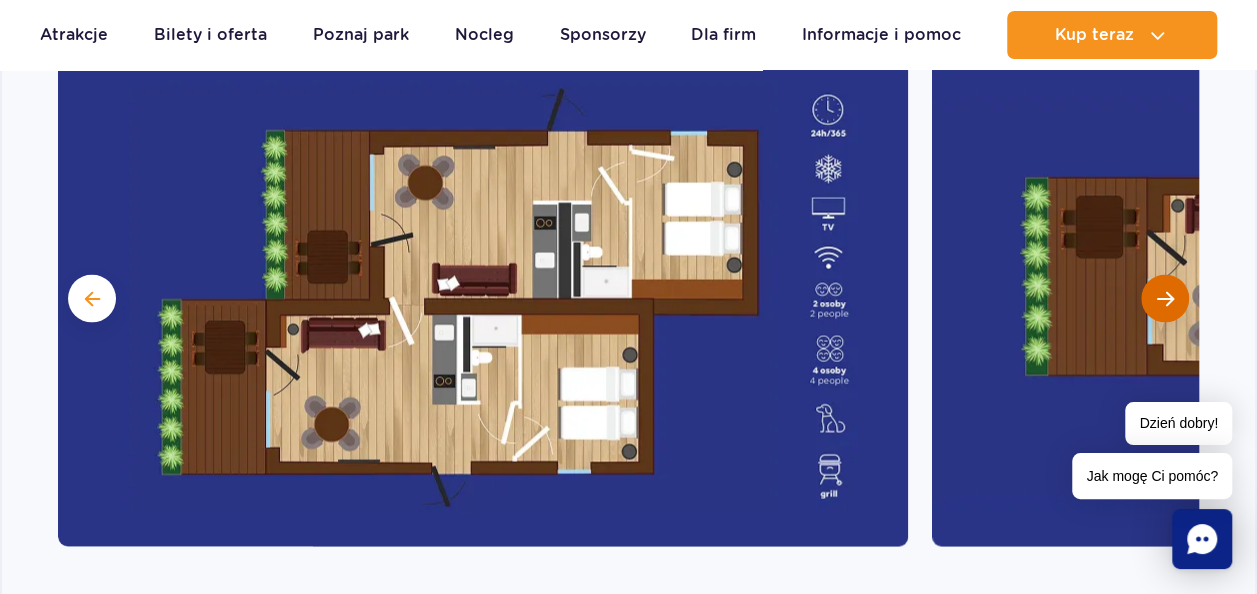 click at bounding box center [1165, 299] 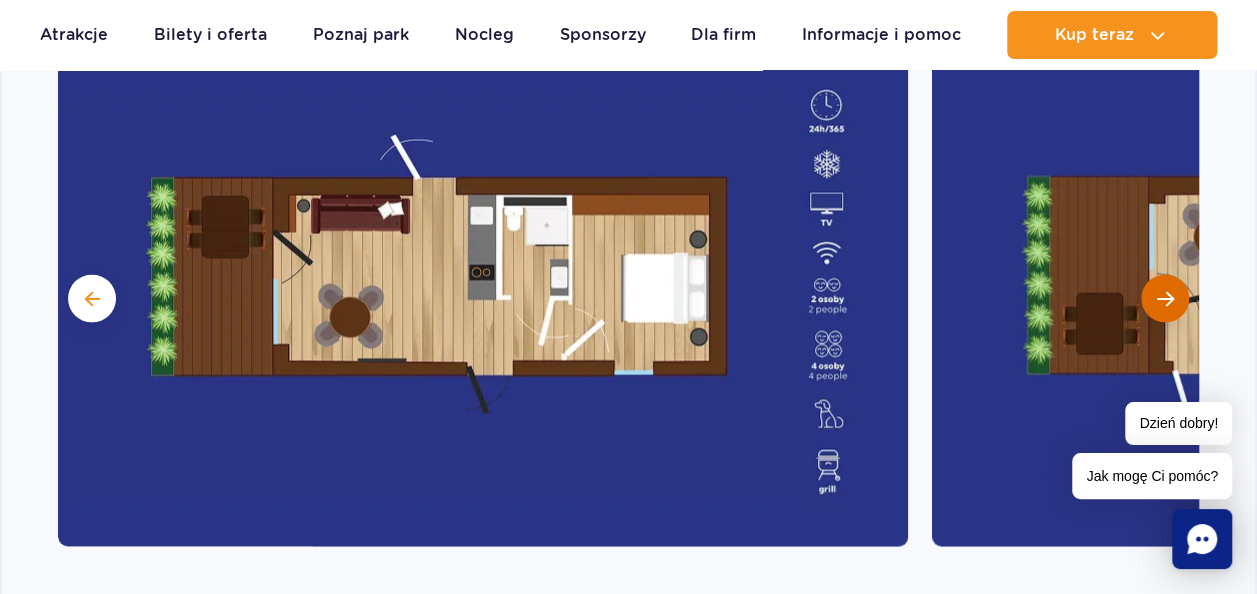 click at bounding box center [1165, 299] 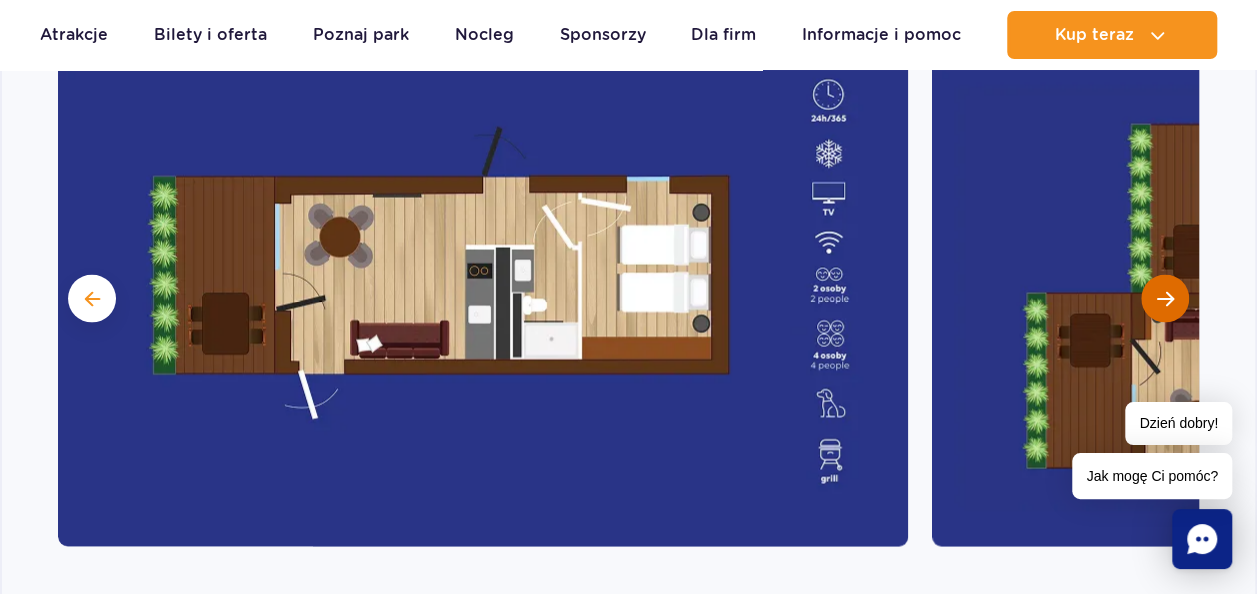click at bounding box center (1165, 299) 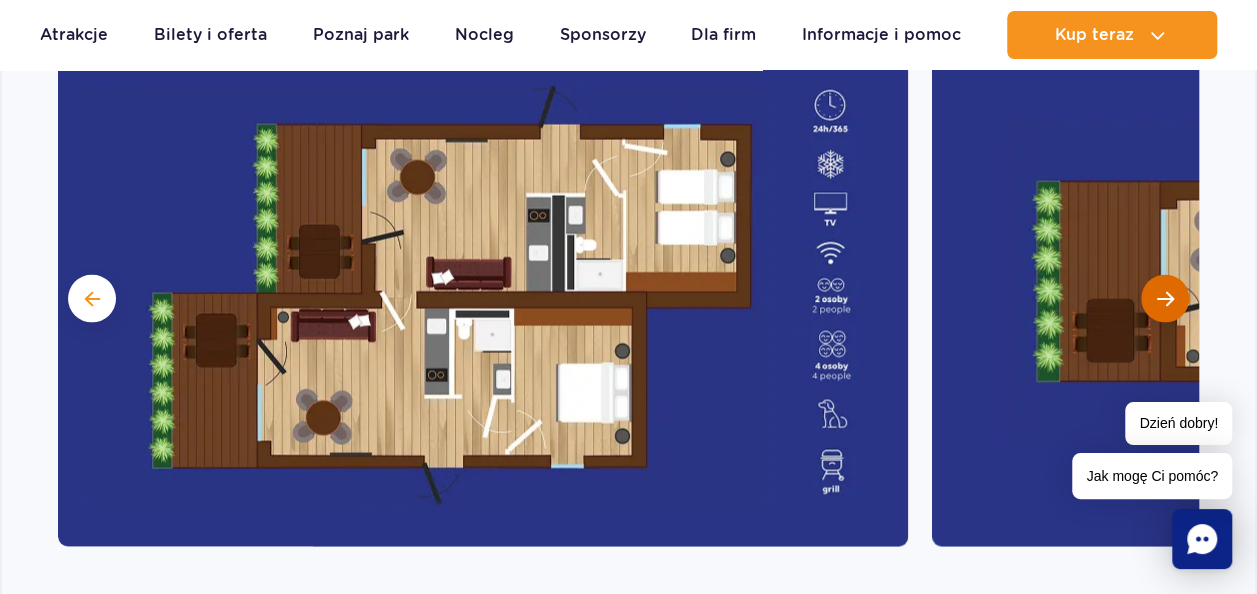 click at bounding box center [1165, 299] 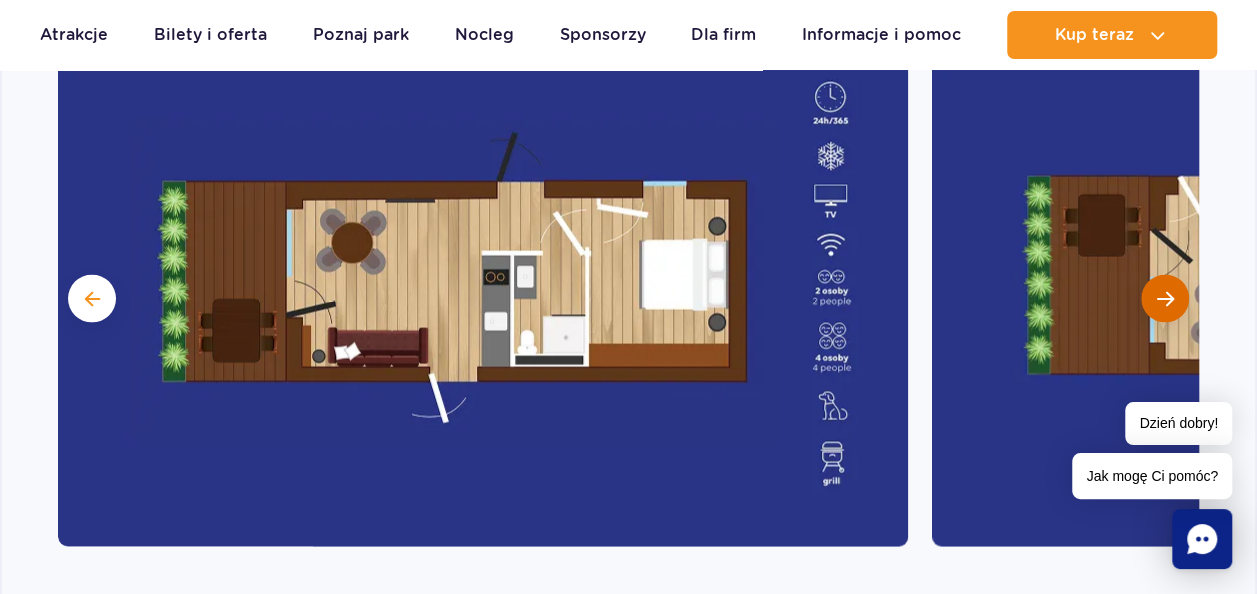 click at bounding box center [1165, 299] 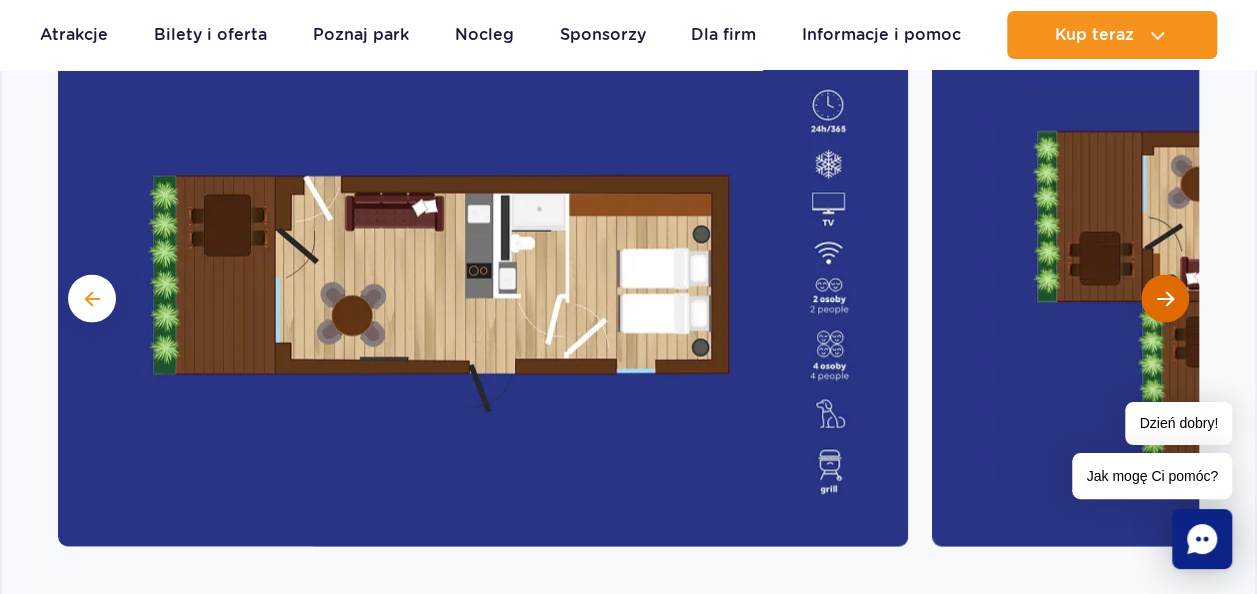 click at bounding box center (1165, 299) 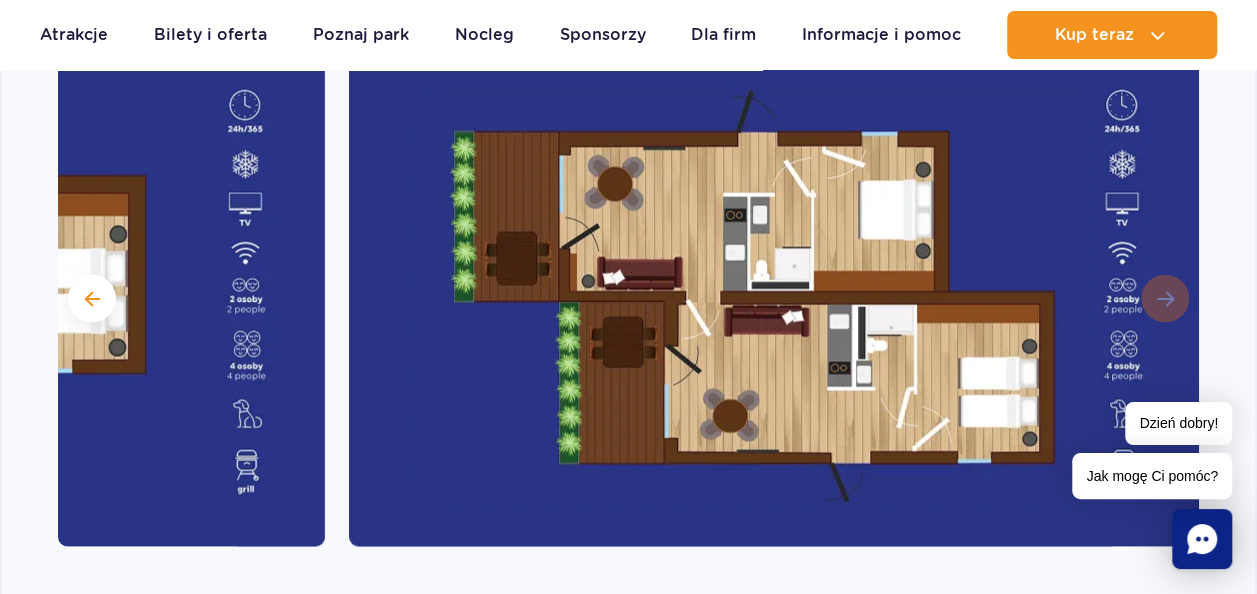 click at bounding box center [774, 297] 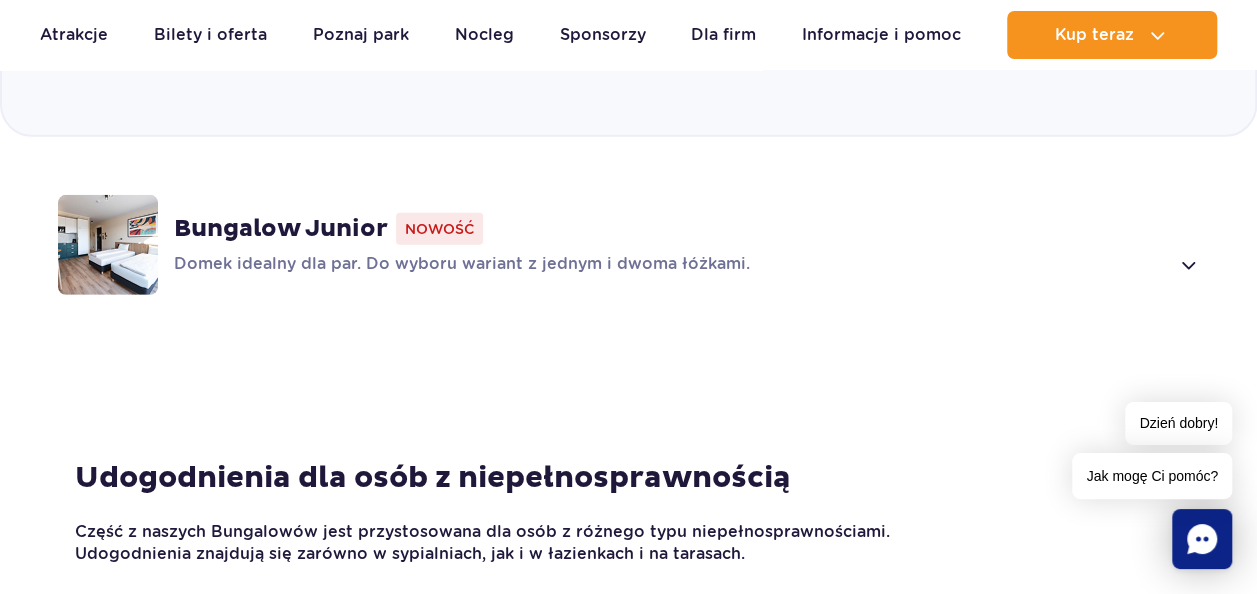 scroll, scrollTop: 2816, scrollLeft: 0, axis: vertical 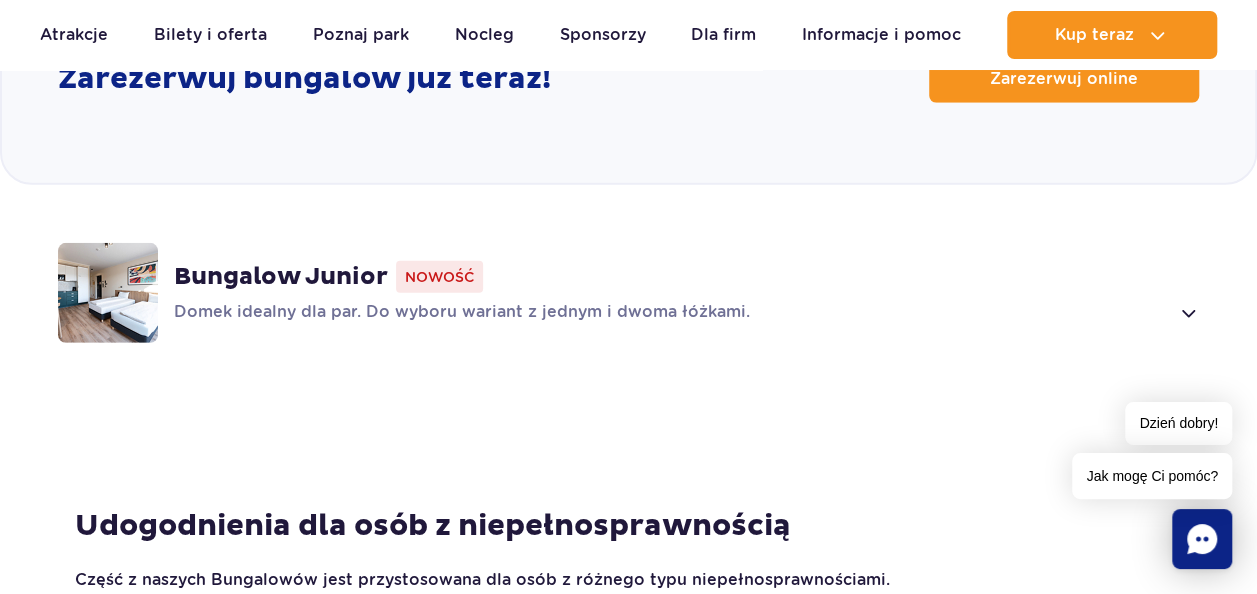 click at bounding box center [108, 293] 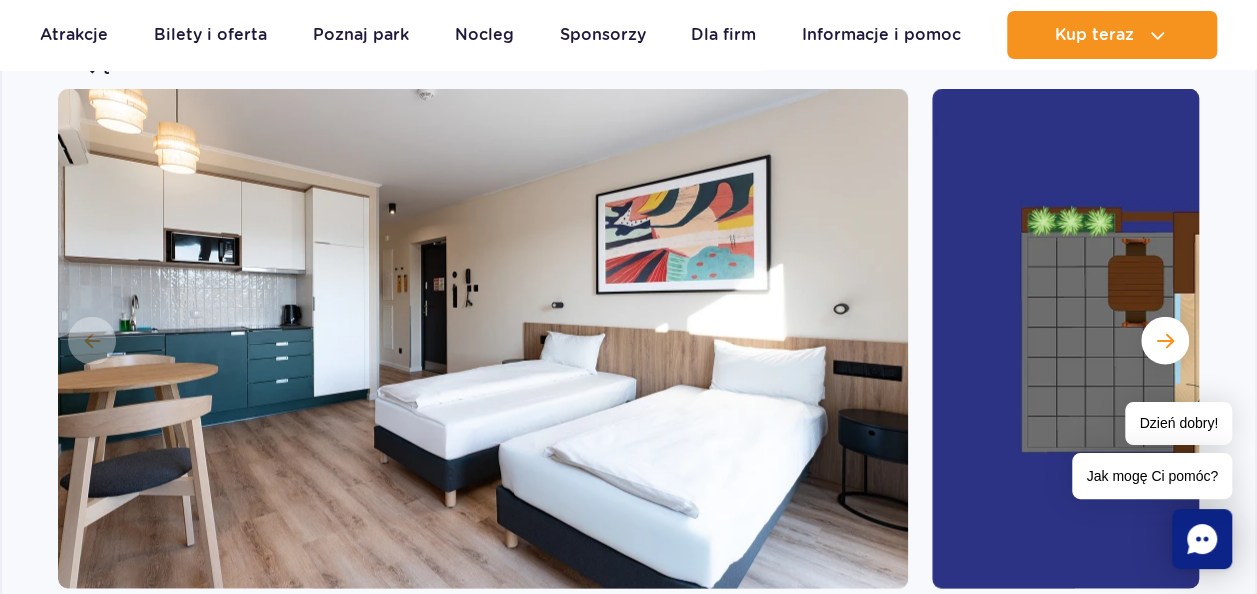 scroll, scrollTop: 2132, scrollLeft: 0, axis: vertical 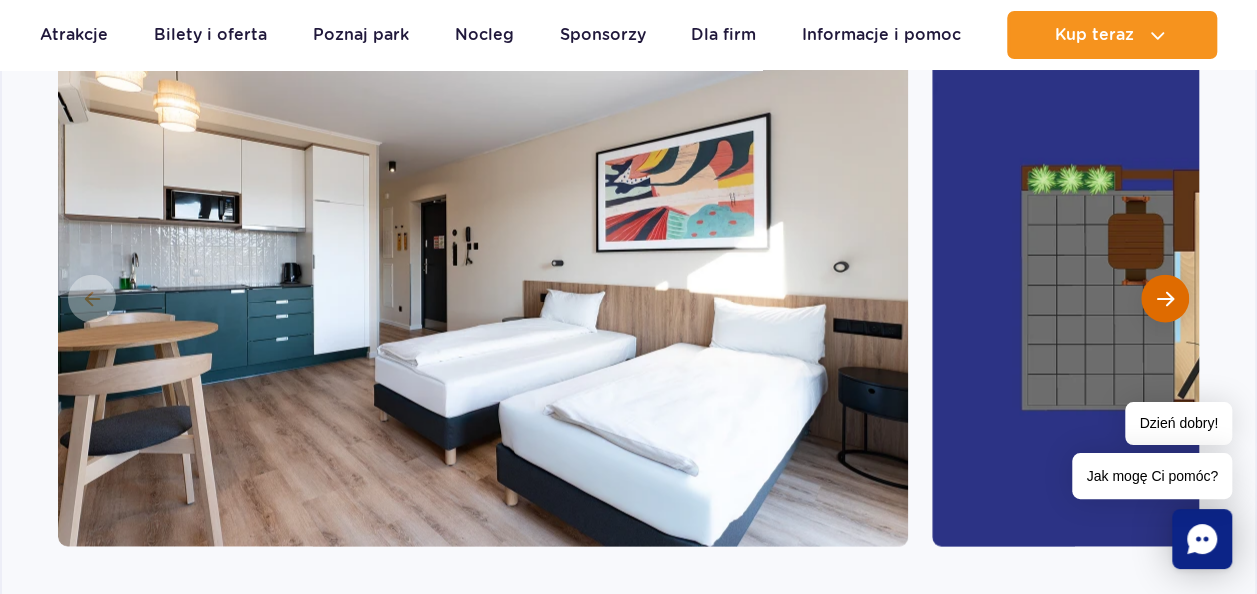 click at bounding box center [1165, 299] 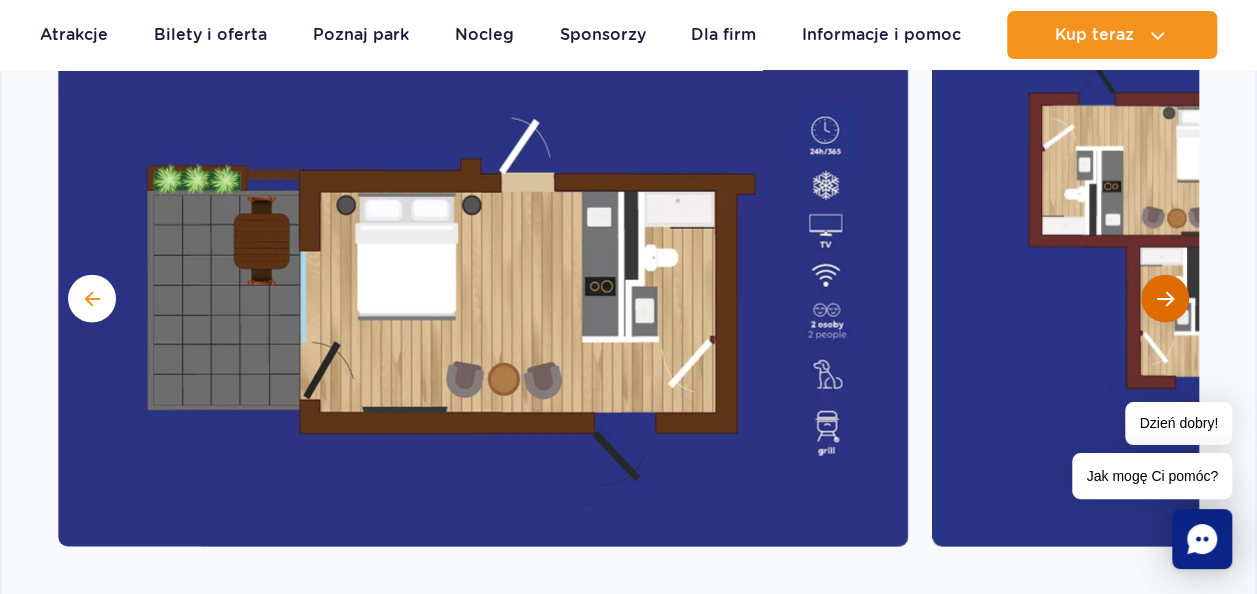click at bounding box center [1165, 299] 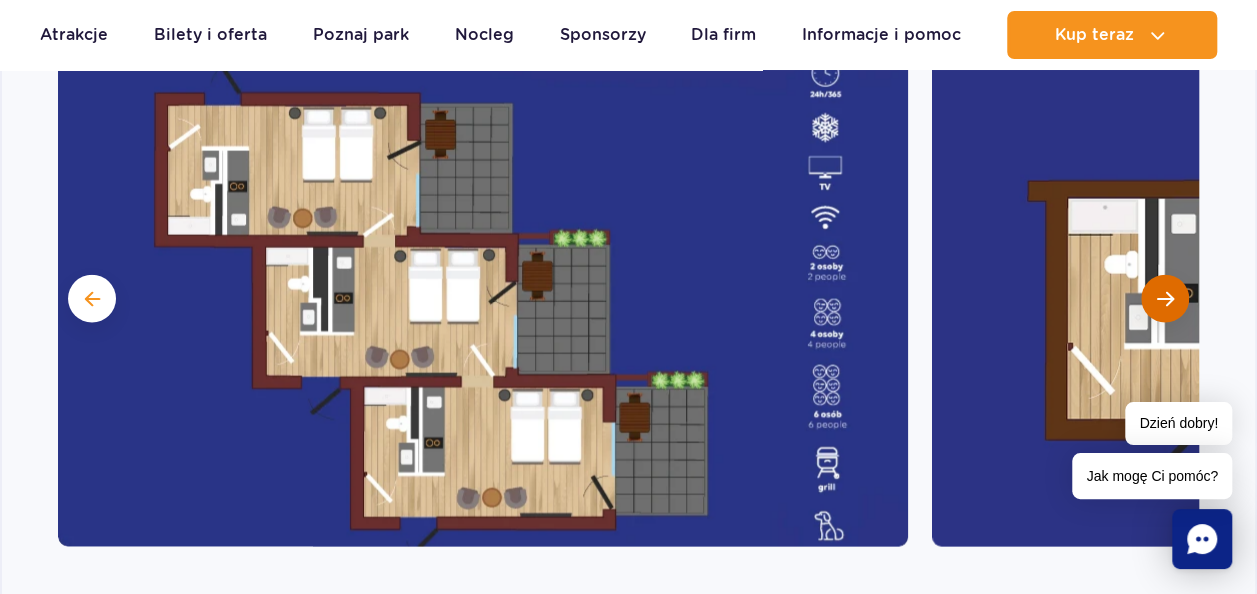 click at bounding box center (1165, 299) 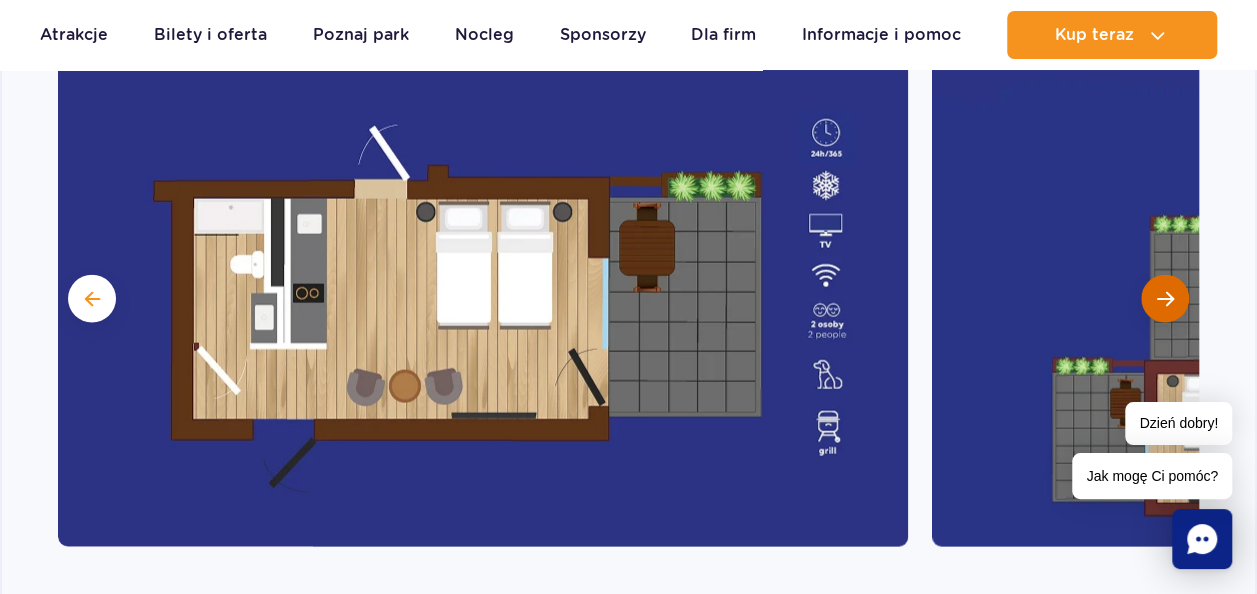 click at bounding box center (1165, 299) 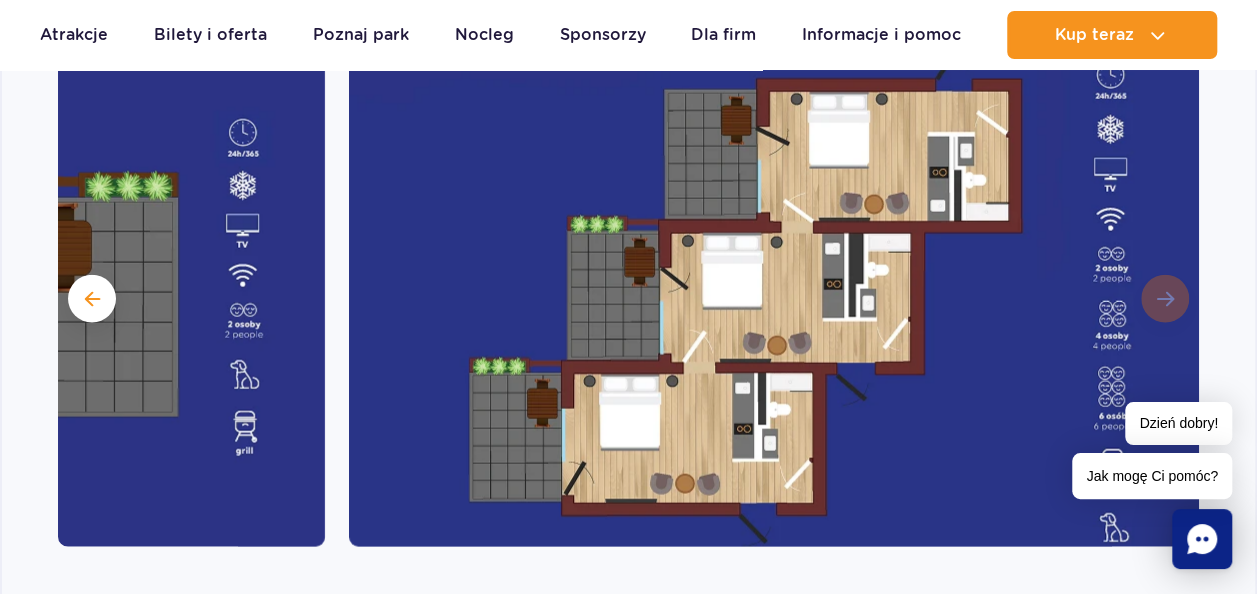 click at bounding box center [774, 297] 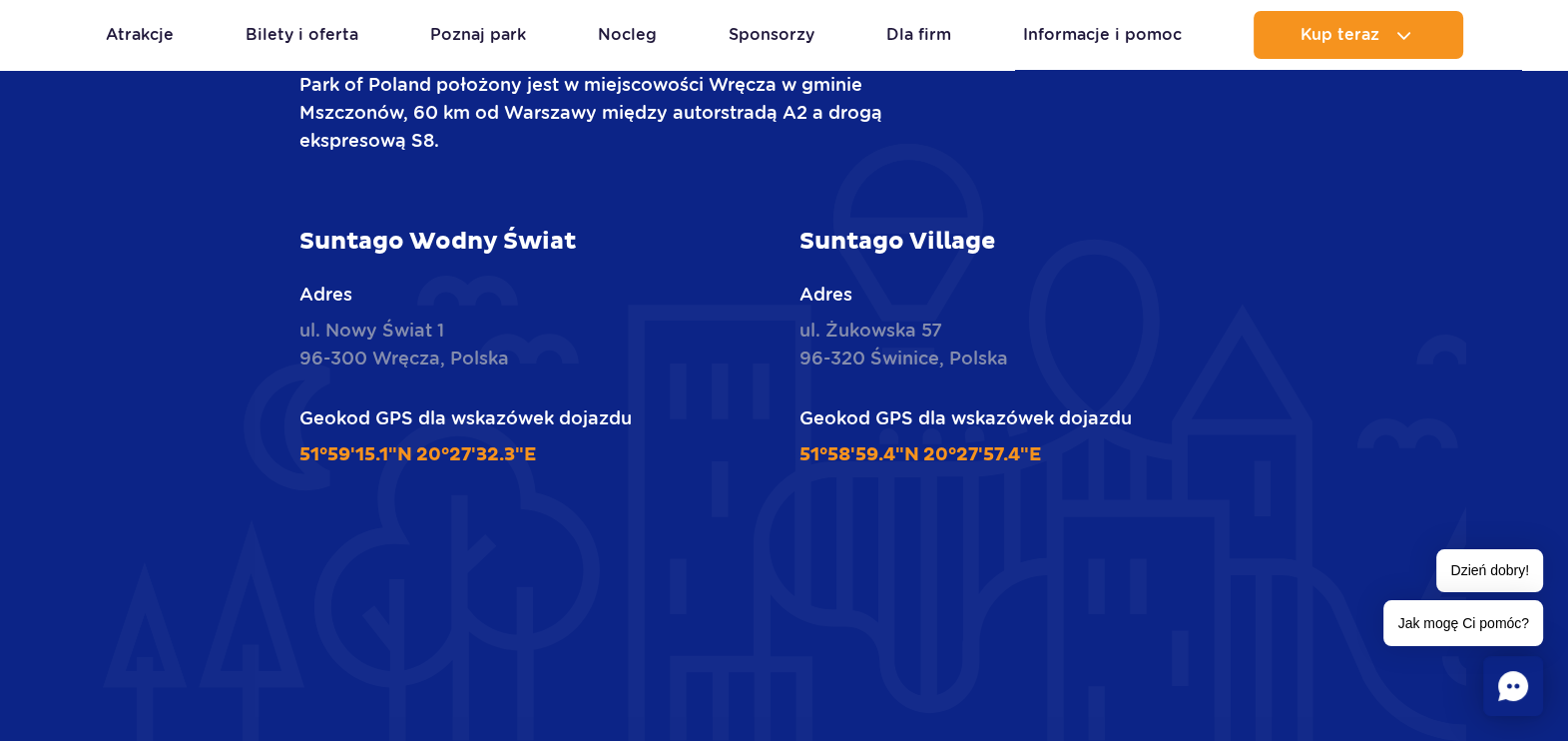 scroll, scrollTop: 6124, scrollLeft: 0, axis: vertical 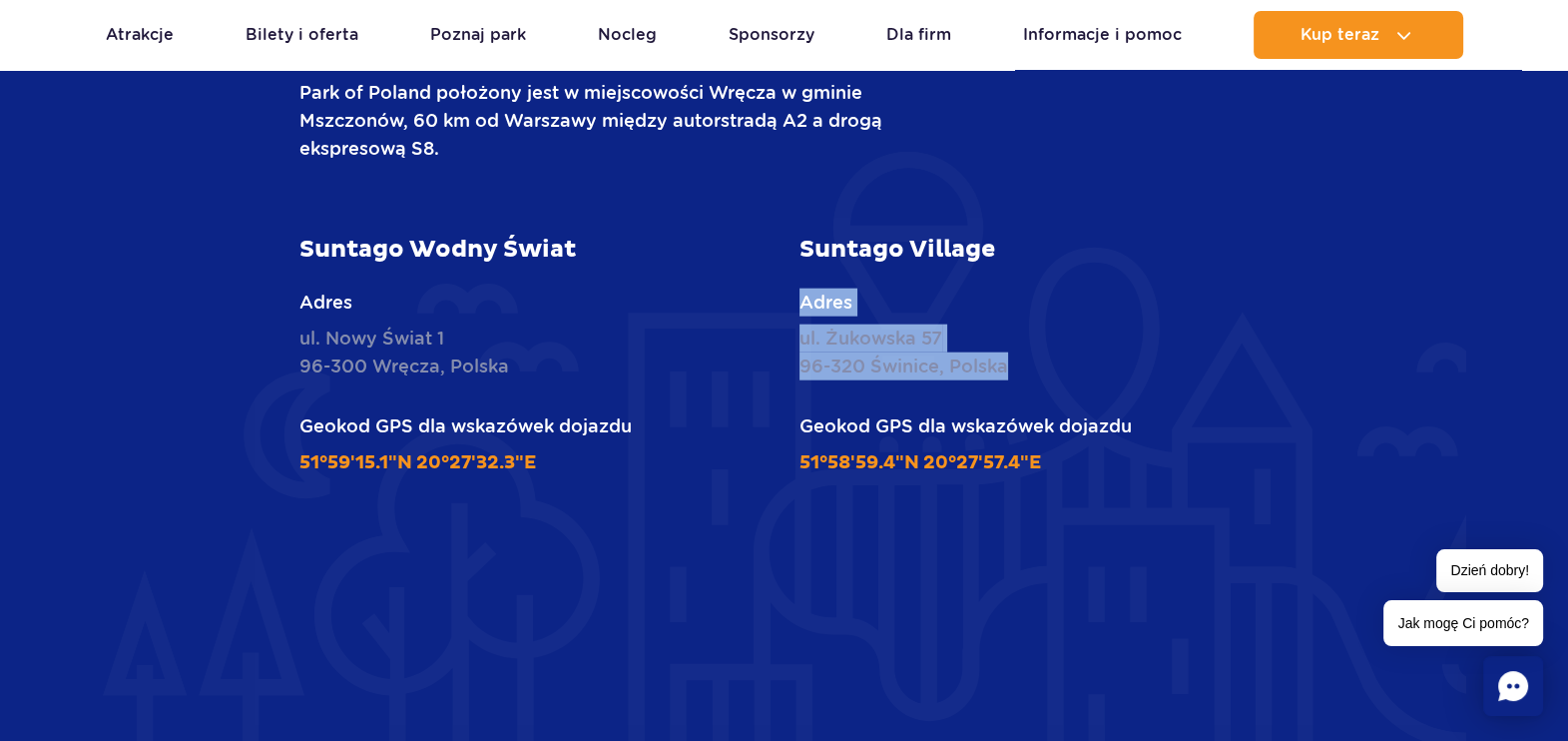 drag, startPoint x: 798, startPoint y: 305, endPoint x: 1008, endPoint y: 370, distance: 219.82948 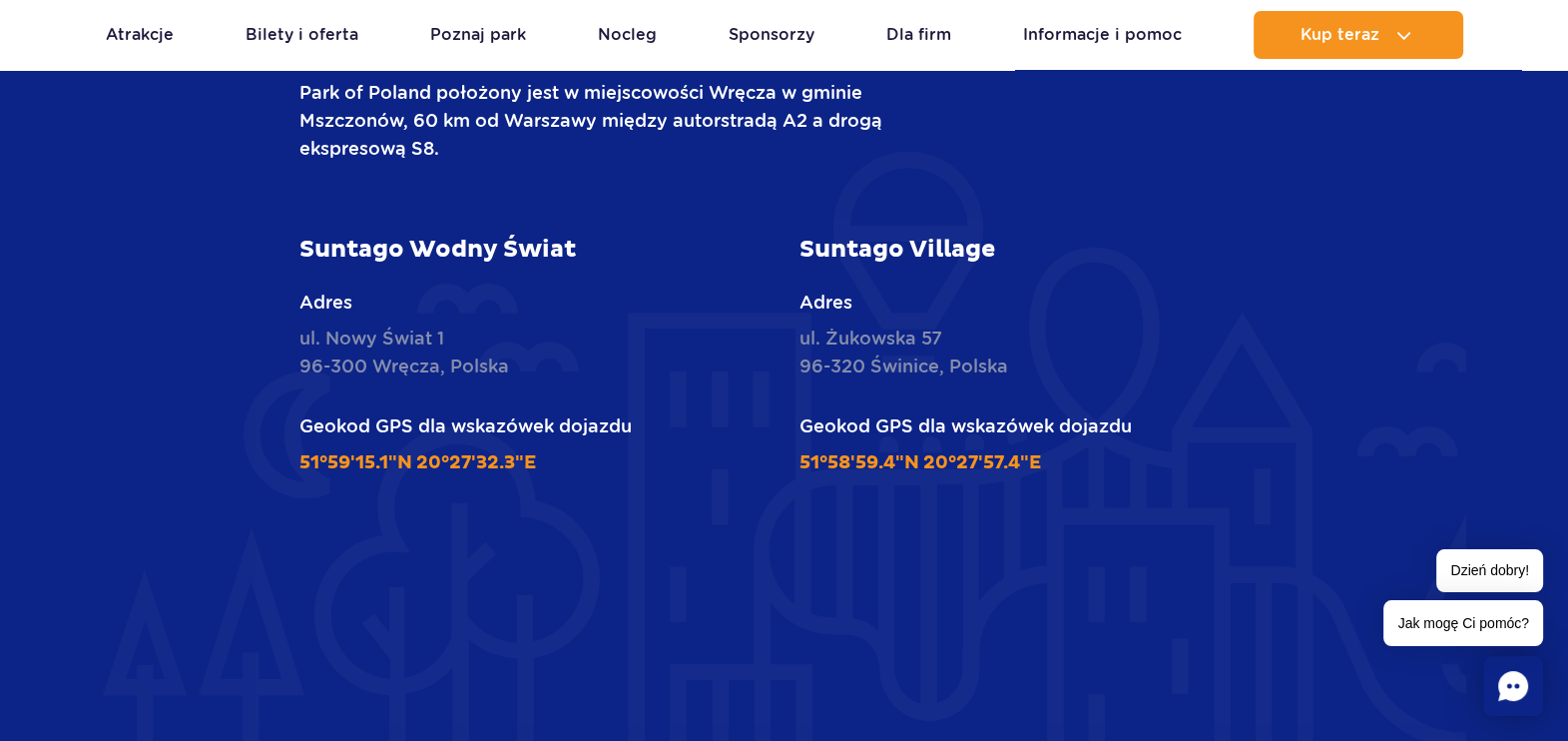 drag, startPoint x: 1008, startPoint y: 370, endPoint x: 669, endPoint y: 344, distance: 339.99559 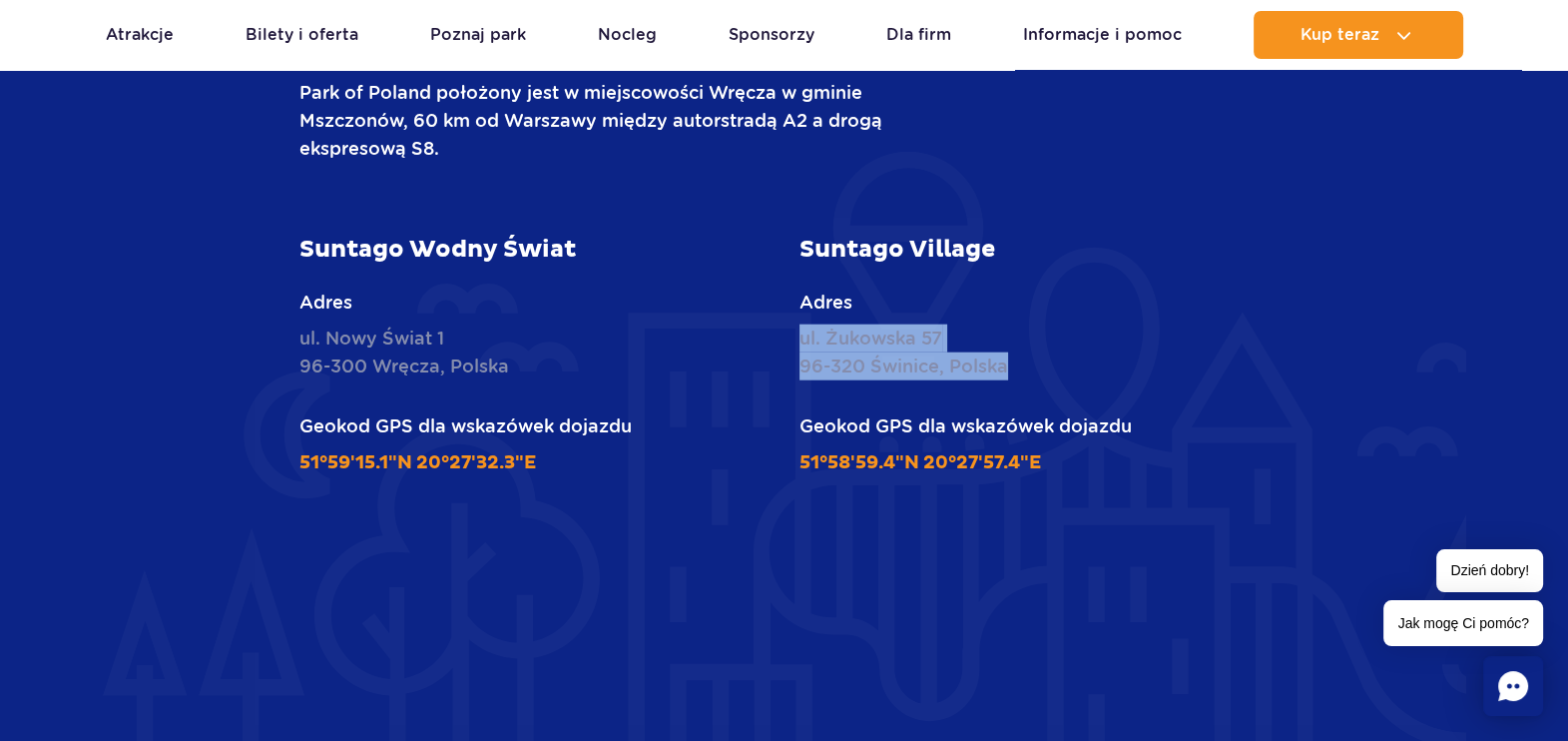 drag, startPoint x: 793, startPoint y: 334, endPoint x: 1013, endPoint y: 362, distance: 221.77466 